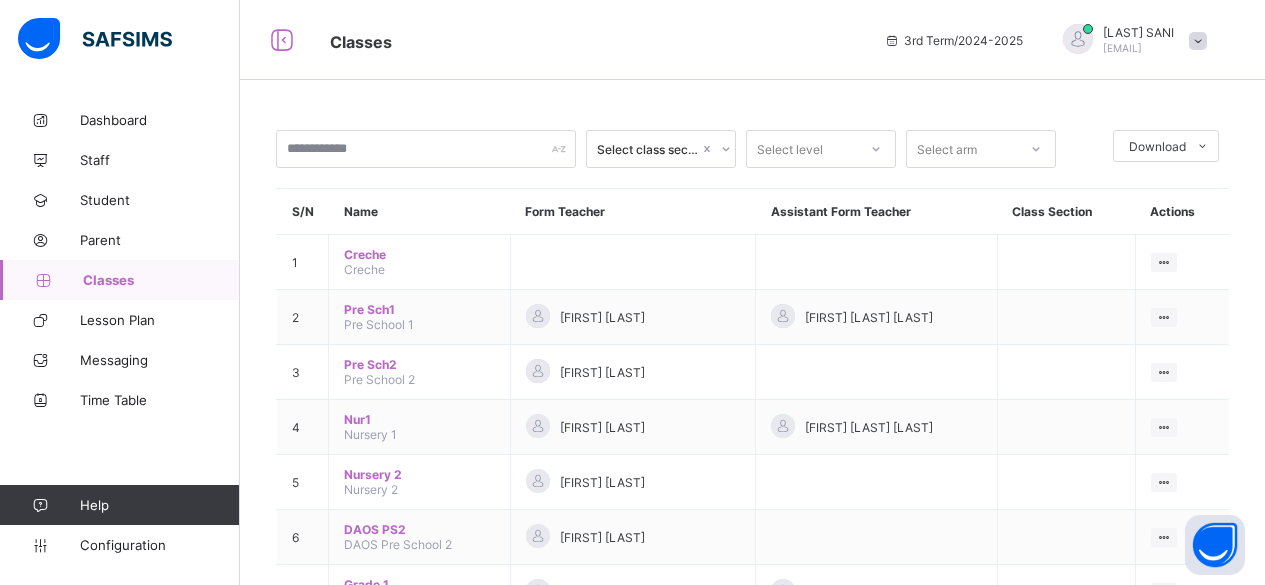 scroll, scrollTop: 0, scrollLeft: 0, axis: both 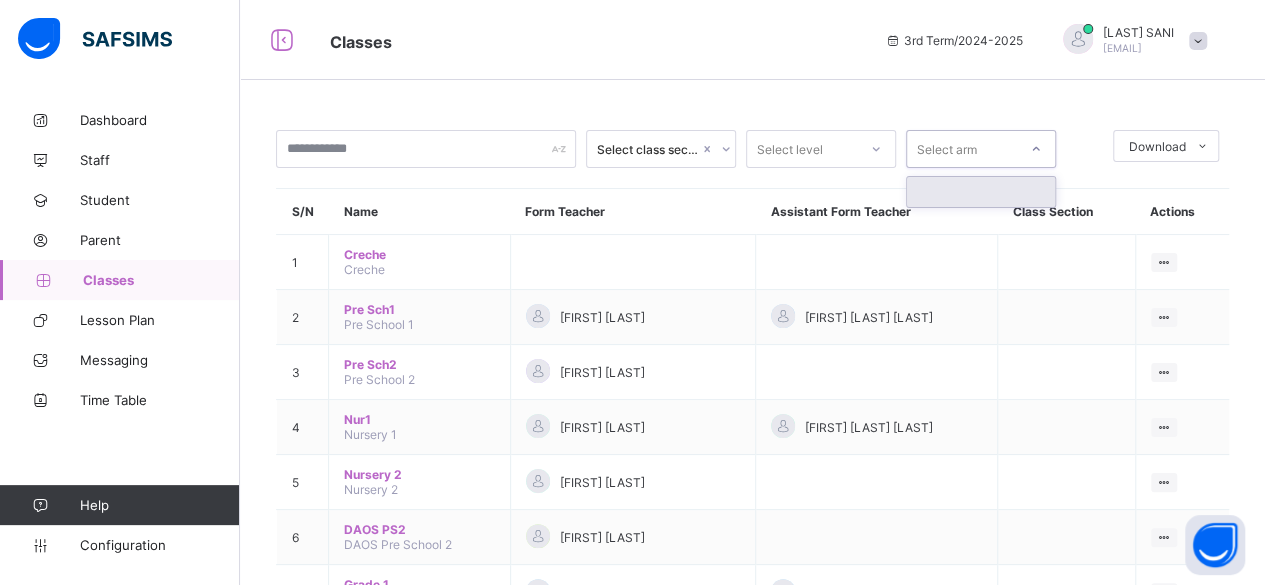 click 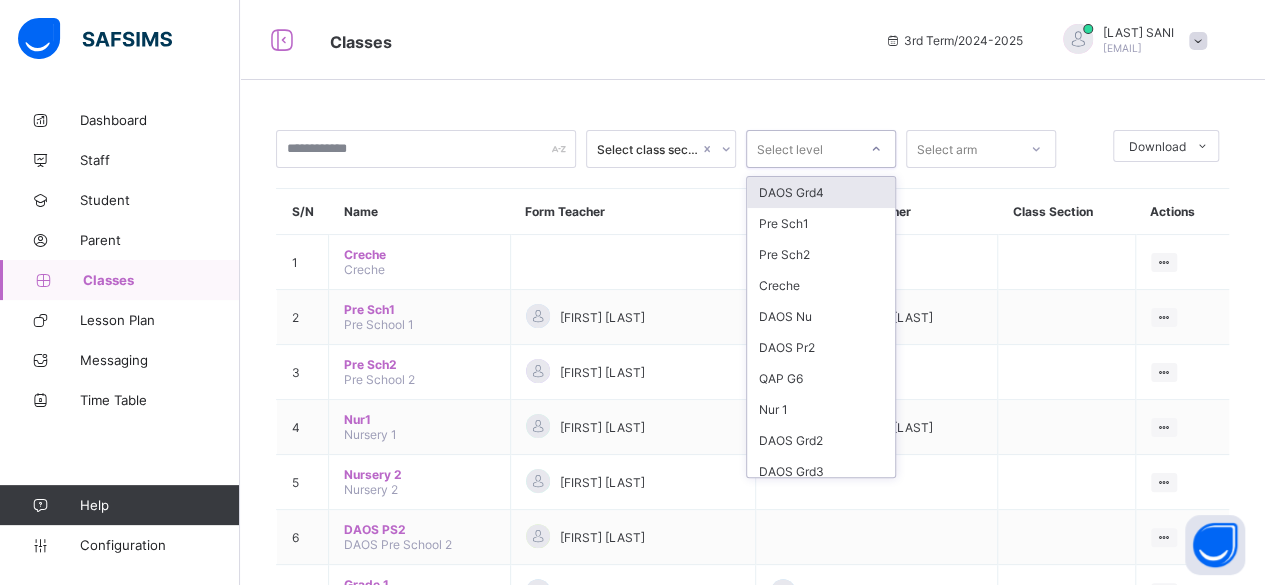 click 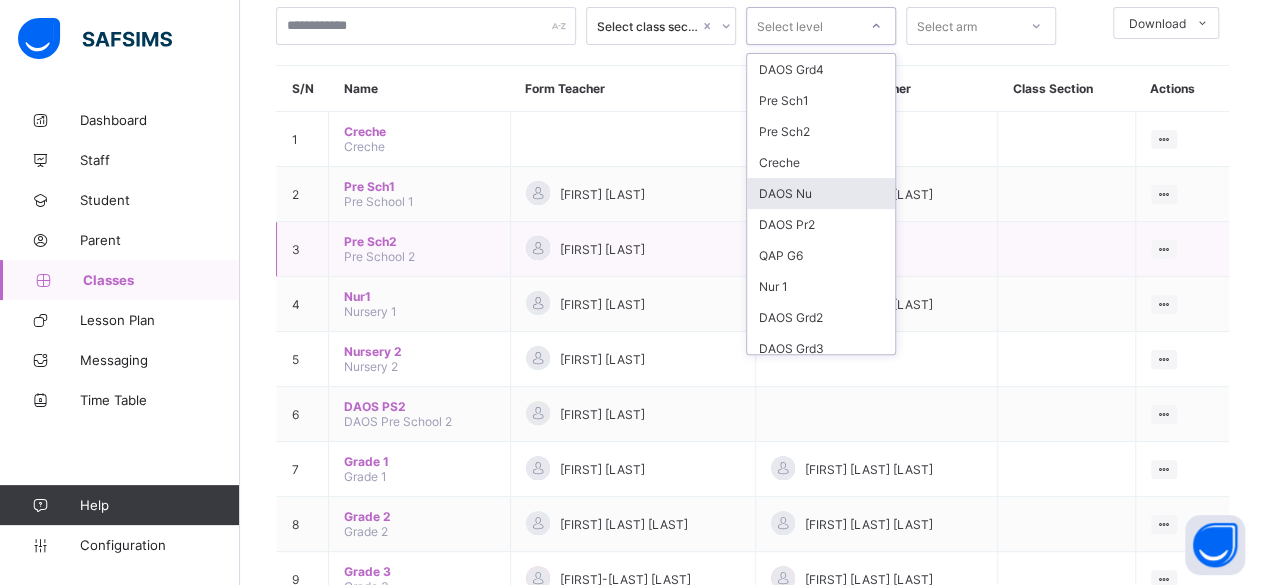 scroll, scrollTop: 126, scrollLeft: 0, axis: vertical 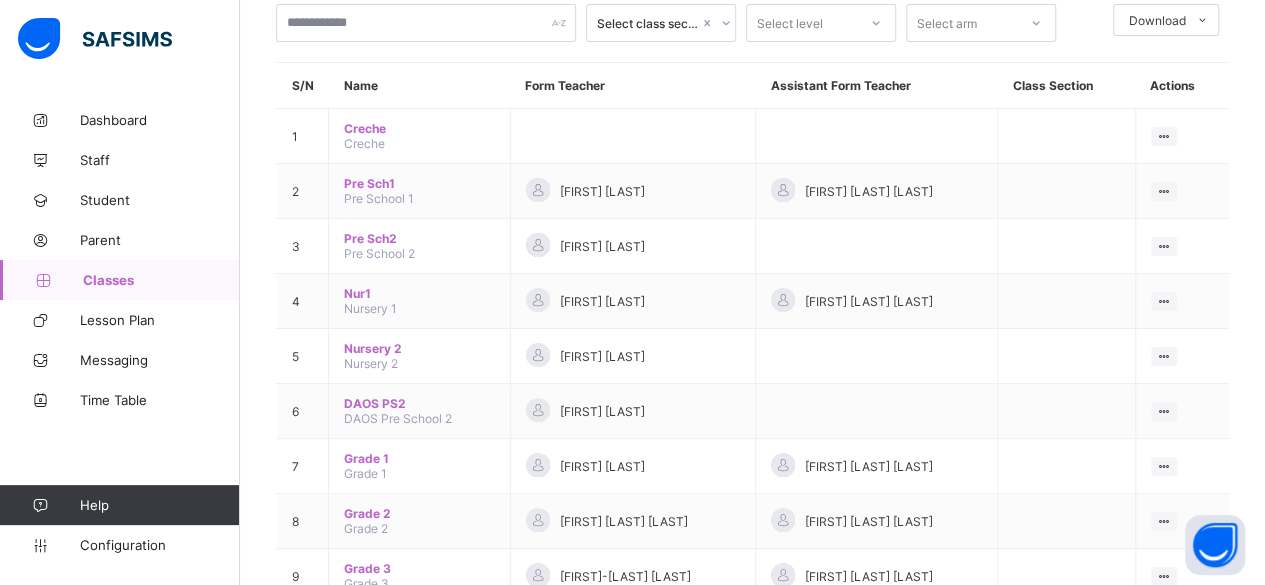 click on "Form Teacher" at bounding box center [632, 86] 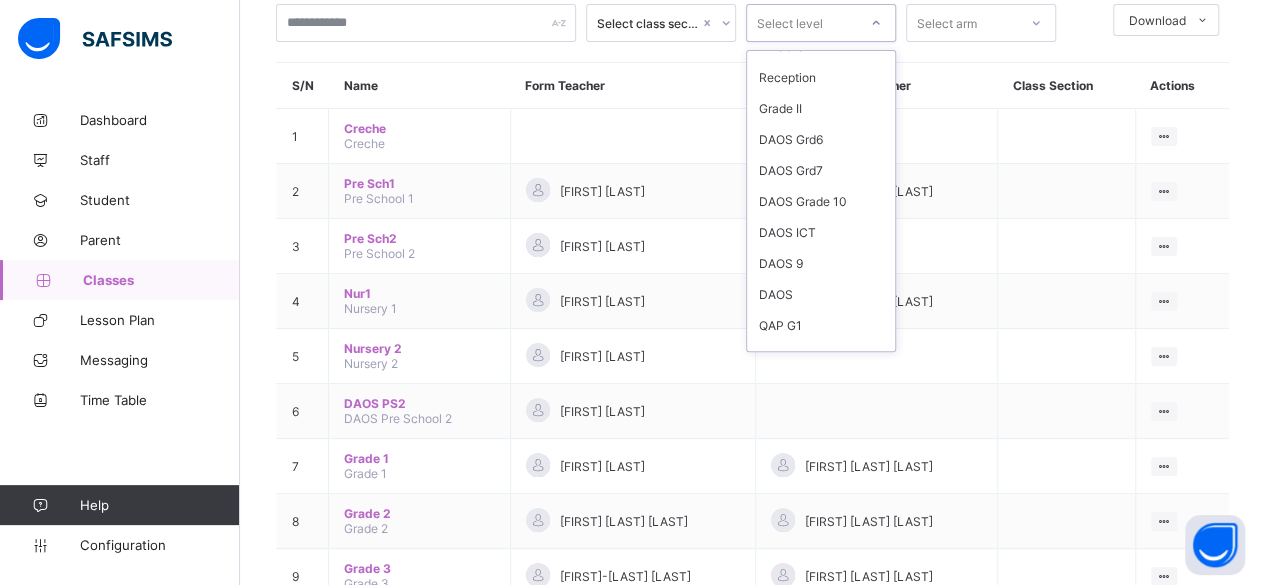 scroll, scrollTop: 0, scrollLeft: 0, axis: both 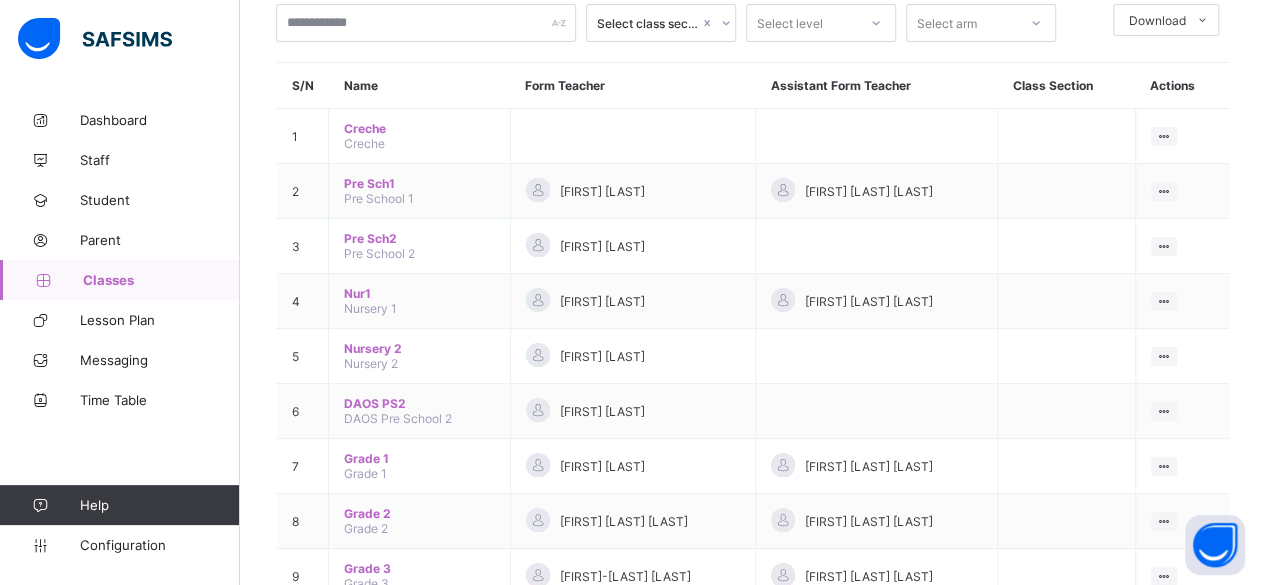 click on "Form Teacher" at bounding box center (632, 86) 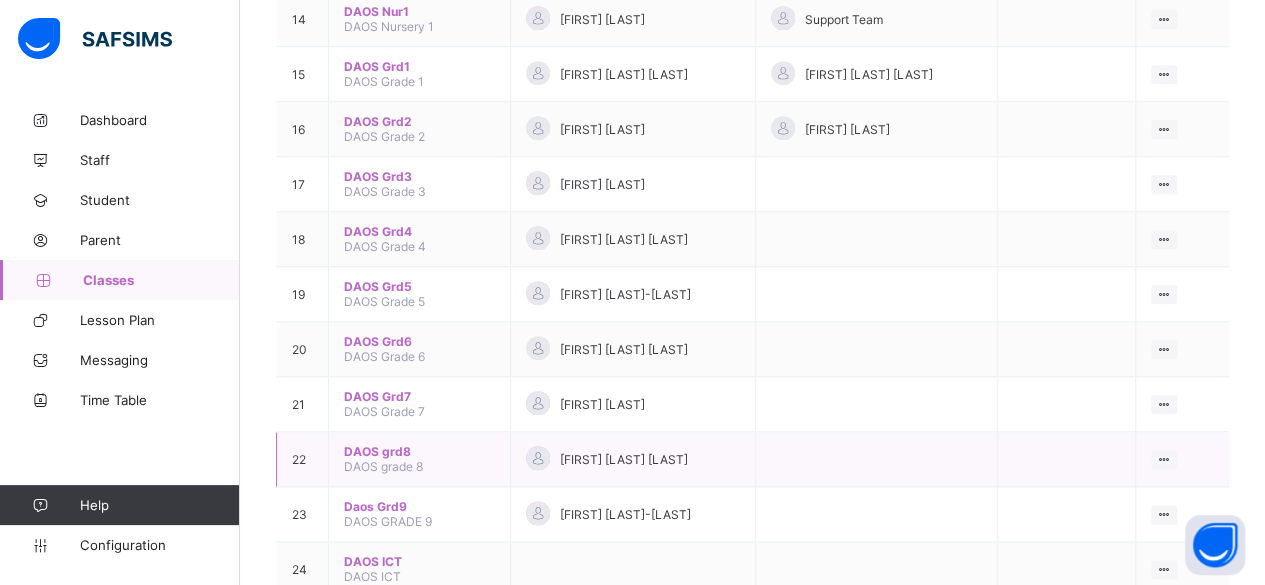 scroll, scrollTop: 951, scrollLeft: 0, axis: vertical 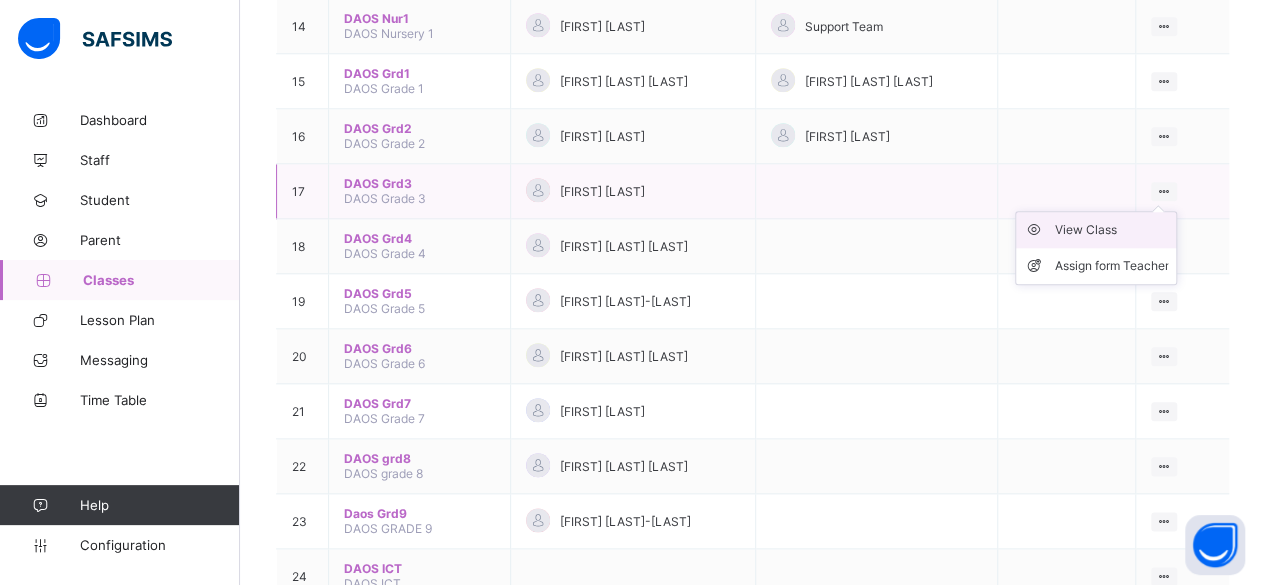 click on "View Class" at bounding box center (1111, 230) 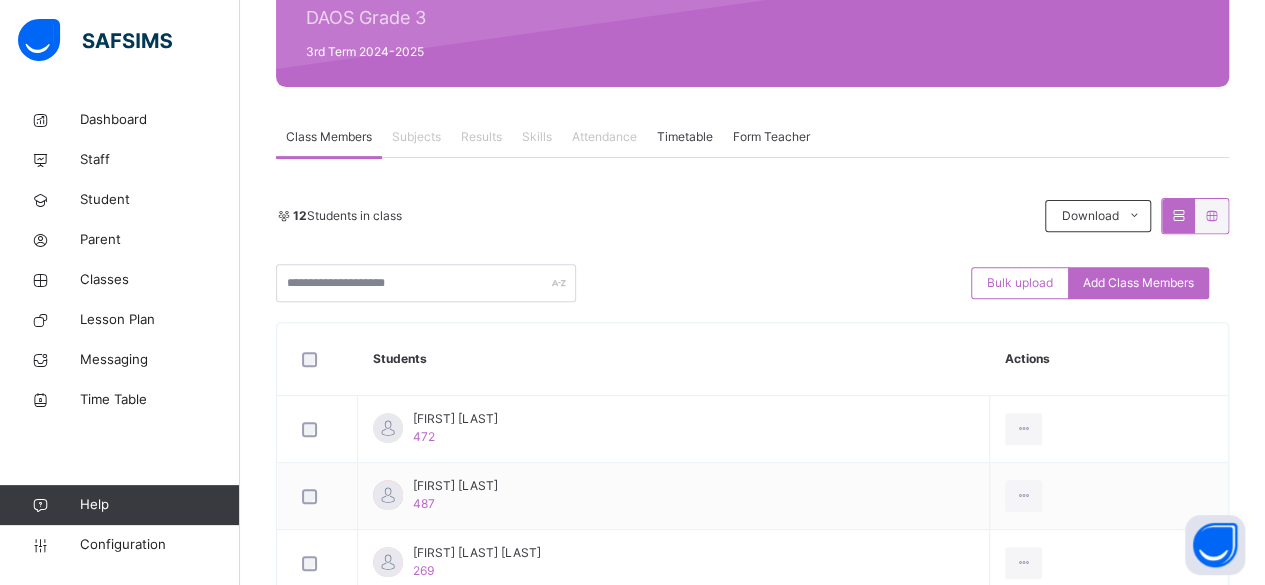 scroll, scrollTop: 248, scrollLeft: 0, axis: vertical 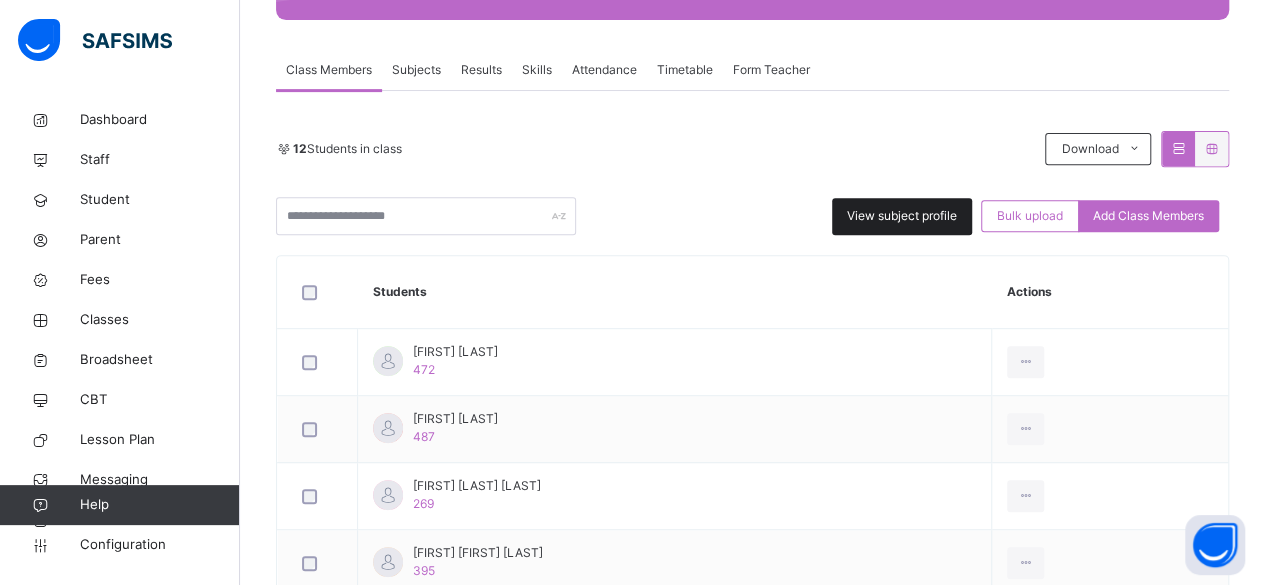 click on "View subject profile" at bounding box center [902, 216] 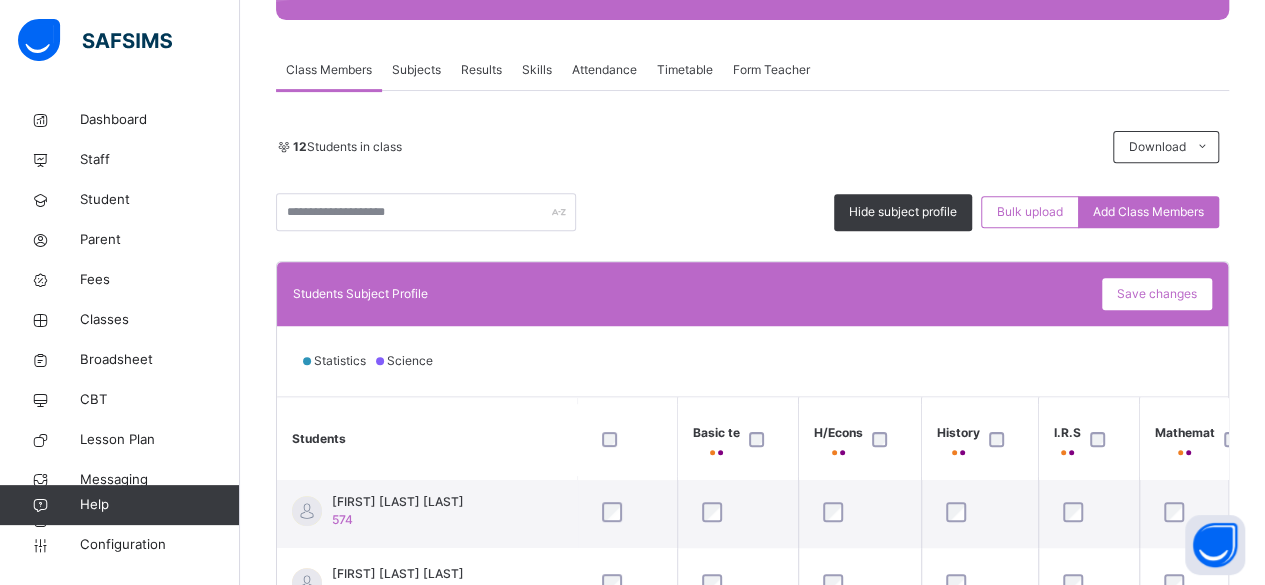 scroll, scrollTop: 456, scrollLeft: 0, axis: vertical 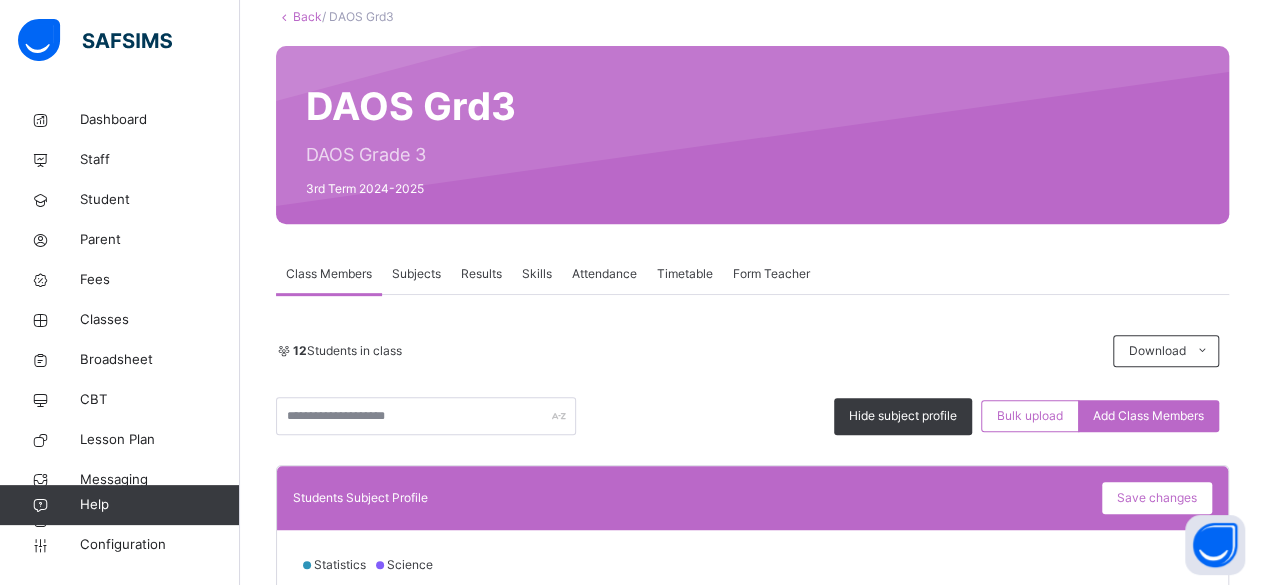 click on "×" at bounding box center (944, -285) 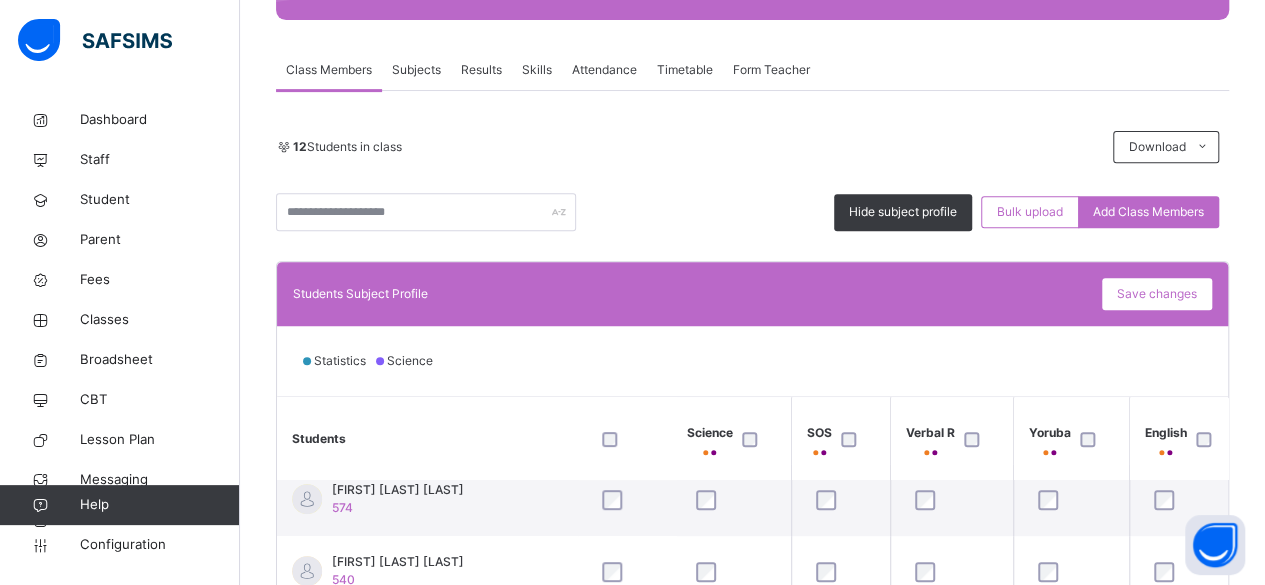 scroll, scrollTop: 456, scrollLeft: 710, axis: both 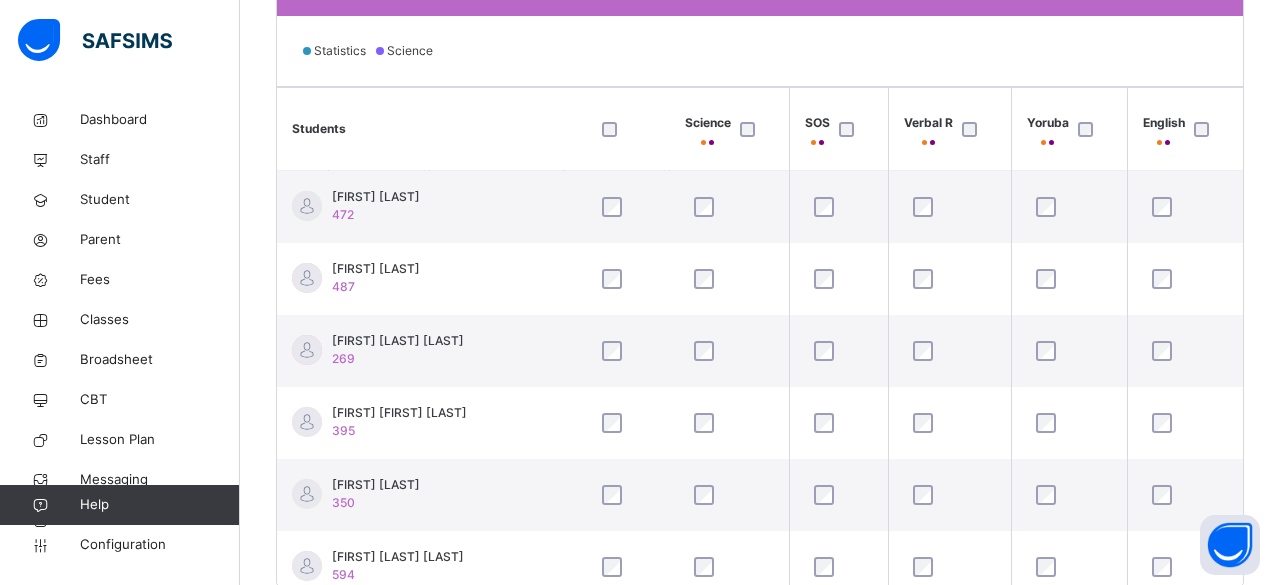 click on "Social studies Unassign Subject Are you sure you want to unassign "Social studies" for all students This is an irreversal action. Any existing scores belonging to the unselected student on the list for this subject would be permanently deleted. Students List Please unselect the student you want this subject to be removed from. This action will delete any existing scores for the unselected student permanently.   Abdulkadir  Jibril     Abdur'rahman  Sodiq     Arinzechukwu Divine Nnyagu     Faatimah Feyisekemi Ajani     Fatima  Bashir     Fatima  Muhammad Ameen     Maymouna Oyebola Oyelami     Mubarak Oluwadunmininu Yusuf     Nneamaka Eva Okwudinka     Oluwatishe Nicole Opadiran     Zainab  Ahmad Tukur     Zainab  Nasir Ahmad" at bounding box center (760, 972) 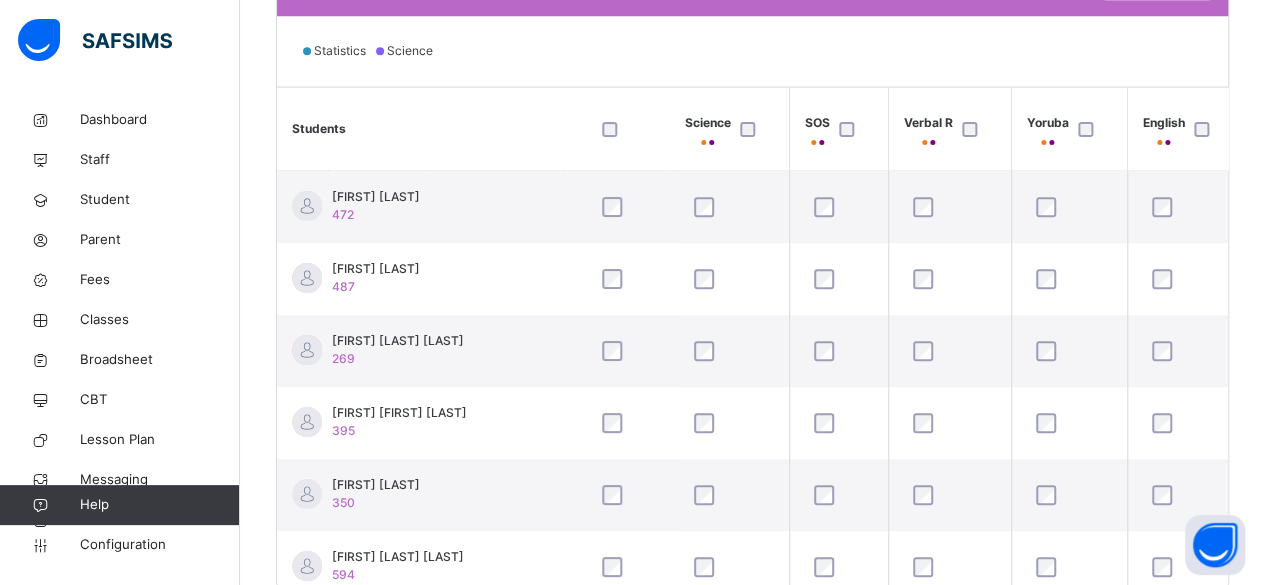 click on "SOS" at bounding box center [838, 129] 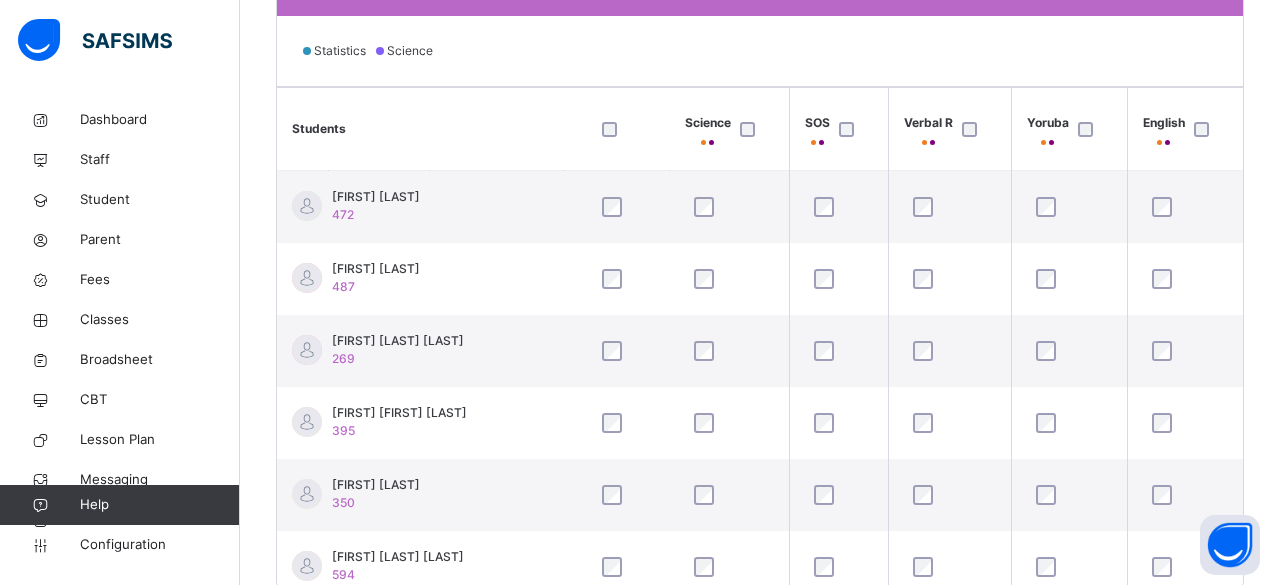 scroll, scrollTop: 153, scrollLeft: 0, axis: vertical 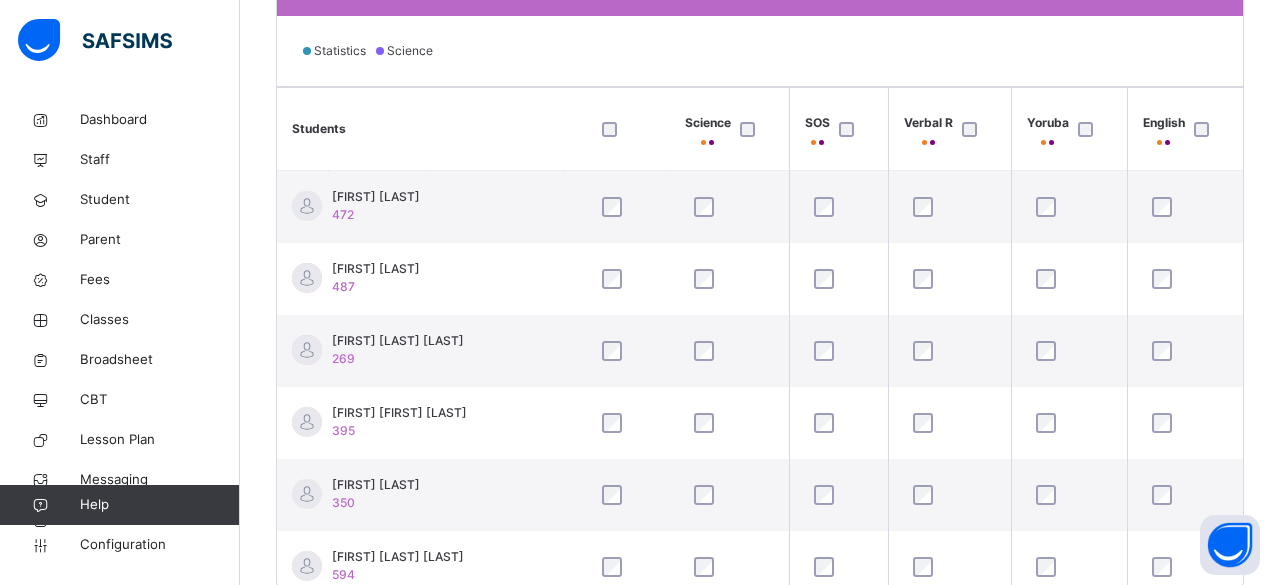 click at bounding box center (0, 0) 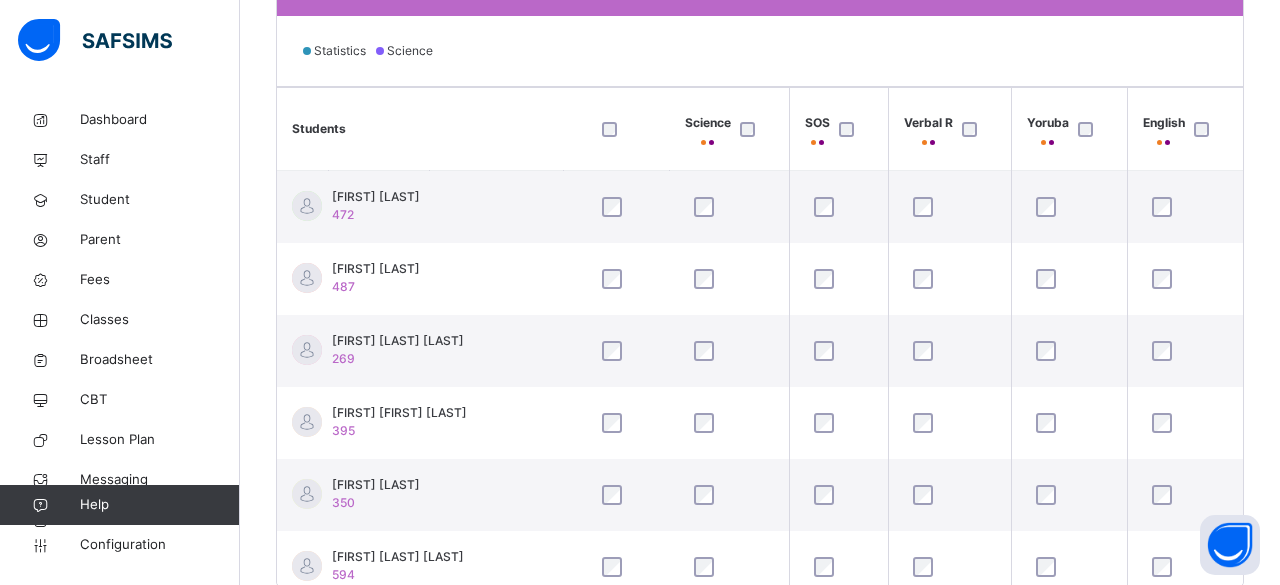click on "Social studies Unassign Subject Are you sure you want to unassign "Social studies" for all students This is an irreversal action. Any existing scores belonging to the unselected student on the list for this subject would be permanently deleted. Students List Please unselect the student you want this subject to be removed from. This action will delete any existing scores for the unselected student permanently.   Abdulkadir  Jibril     Abdur'rahman  Sodiq     Arinzechukwu Divine Nnyagu     Faatimah Feyisekemi Ajani     Fatima  Bashir     Fatima  Muhammad Ameen     Maymouna Oyebola Oyelami     Mubarak Oluwadunmininu Yusuf     Nneamaka Eva Okwudinka     Oluwatishe Nicole Opadiran     Zainab  Ahmad Tukur     Zainab  Nasir Ahmad" at bounding box center [760, 972] 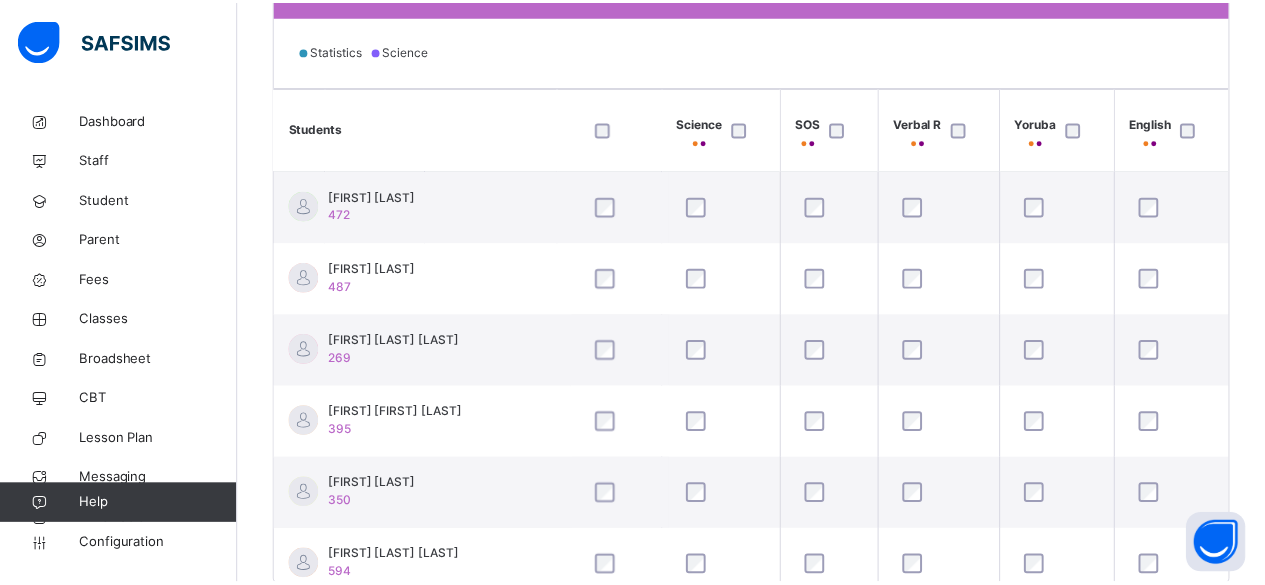 scroll, scrollTop: 204, scrollLeft: 0, axis: vertical 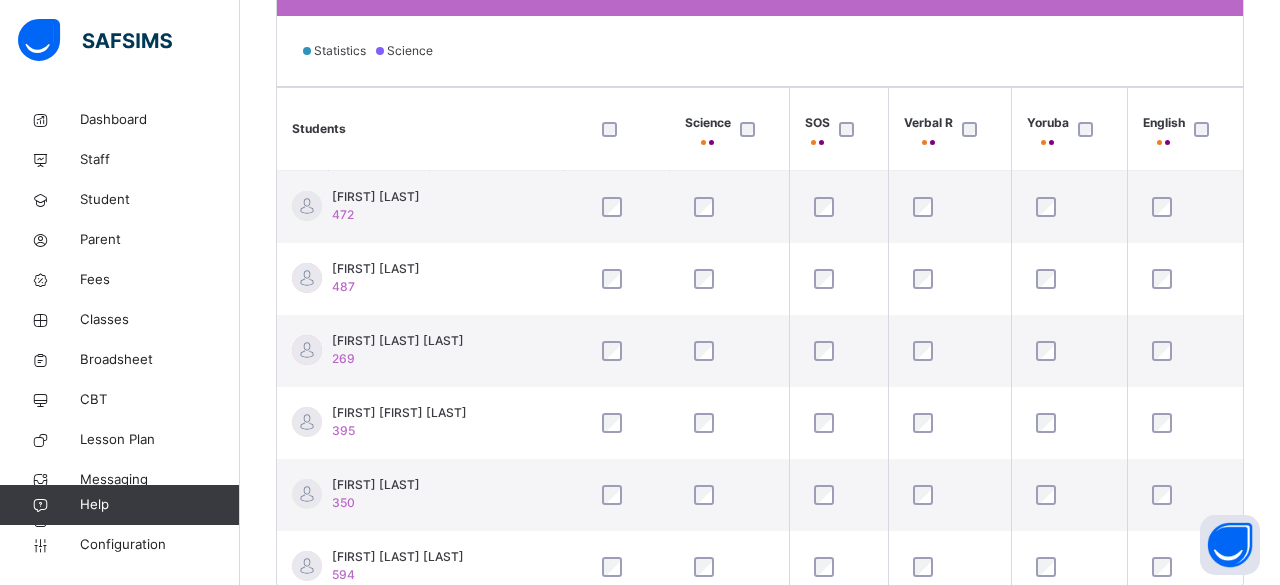 click on "Done" at bounding box center [949, 1355] 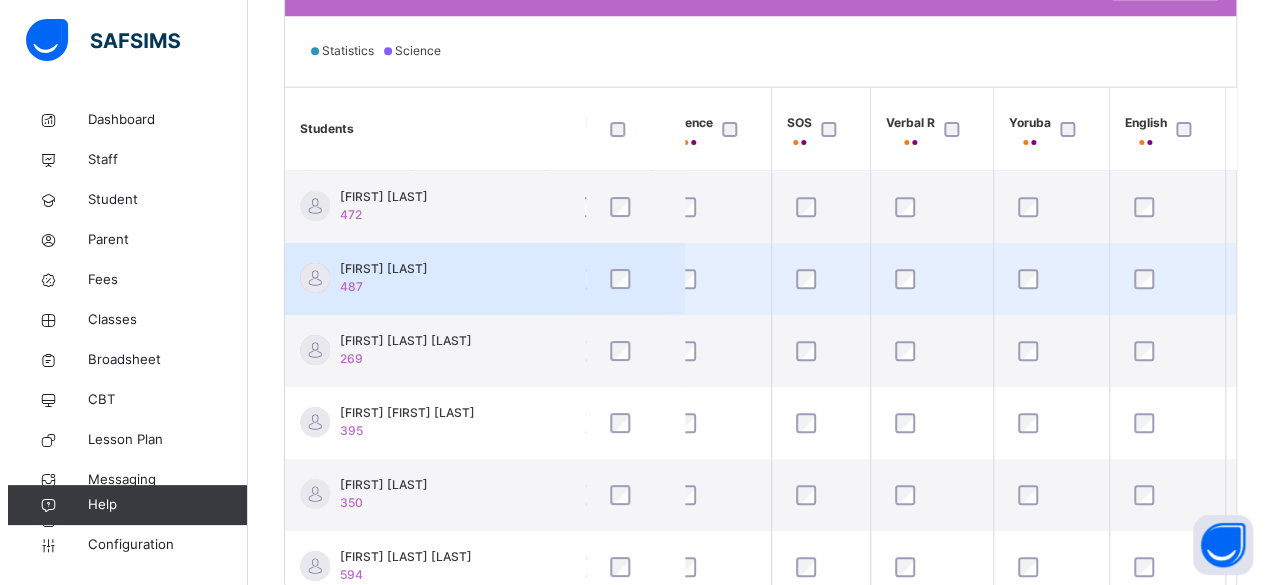 scroll, scrollTop: 0, scrollLeft: 764, axis: horizontal 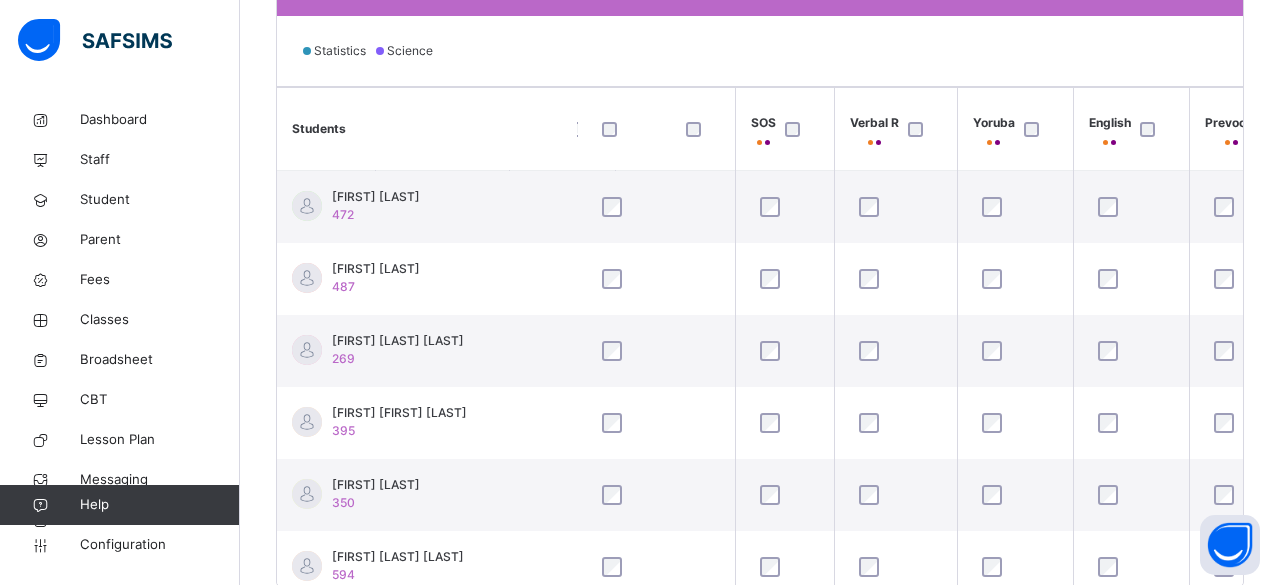 click at bounding box center [601, 995] 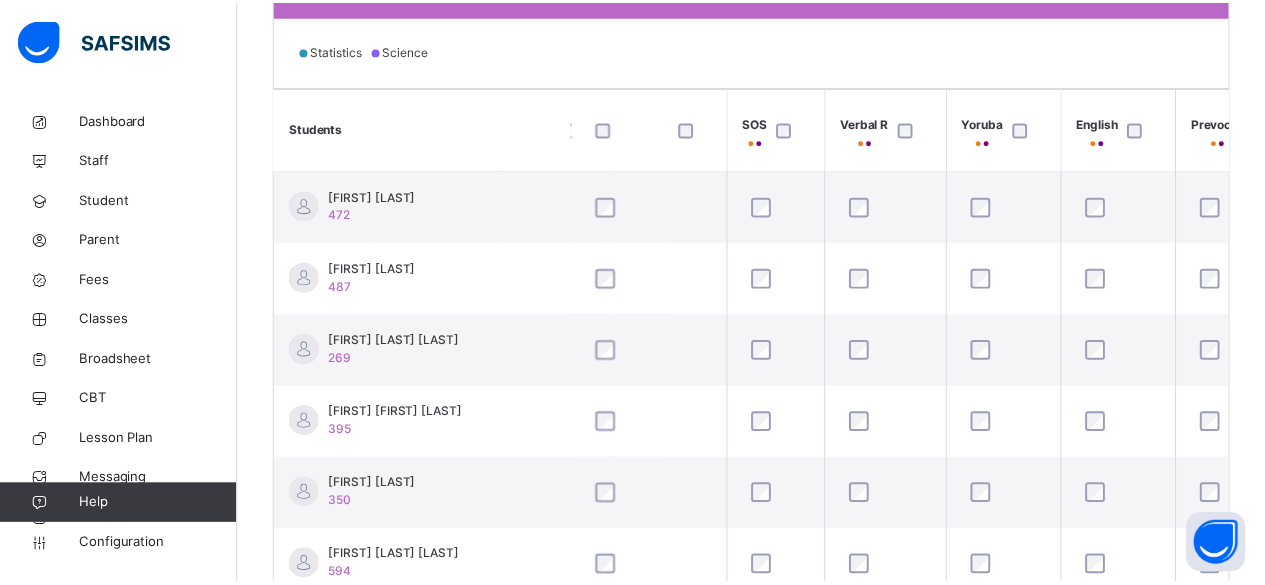 scroll, scrollTop: 204, scrollLeft: 0, axis: vertical 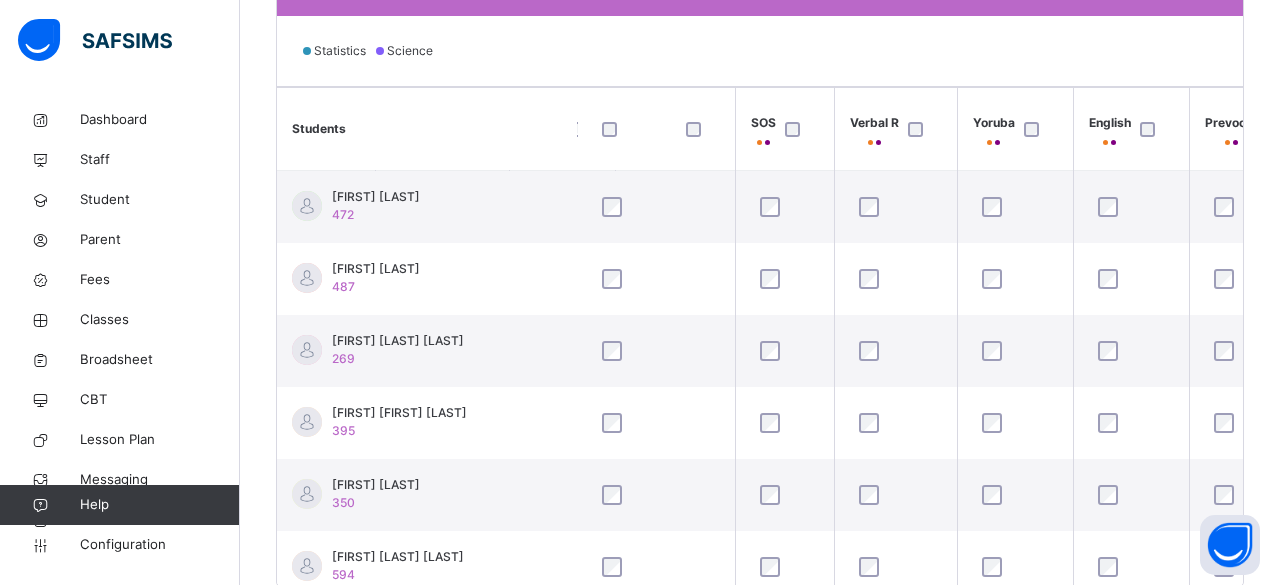 click at bounding box center (601, 1169) 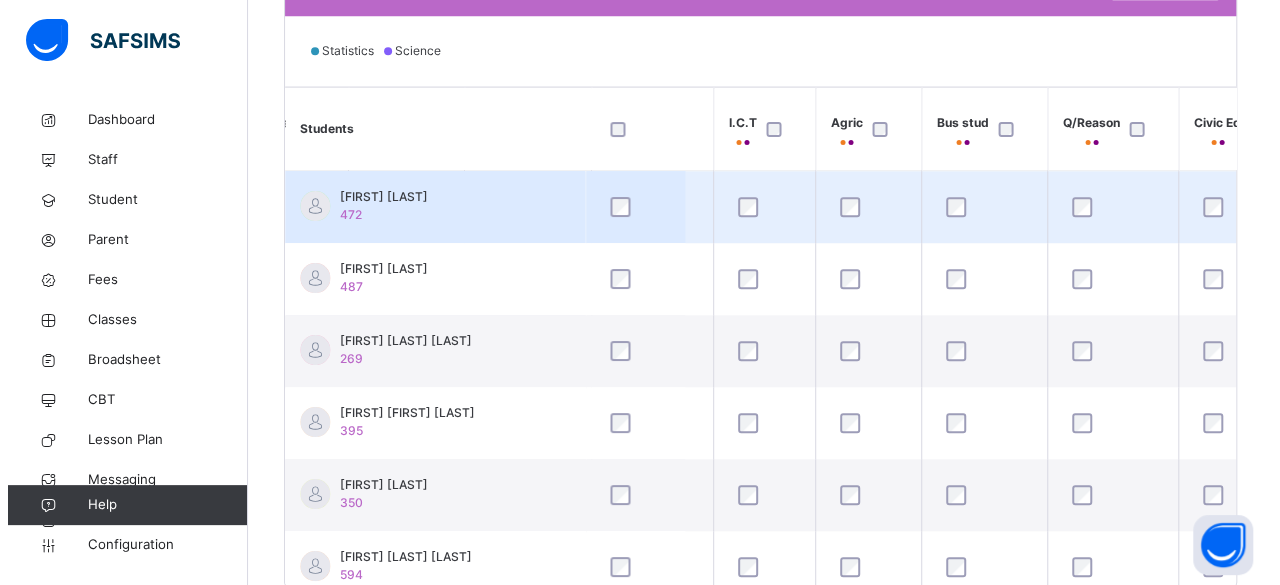 scroll, scrollTop: 0, scrollLeft: 1544, axis: horizontal 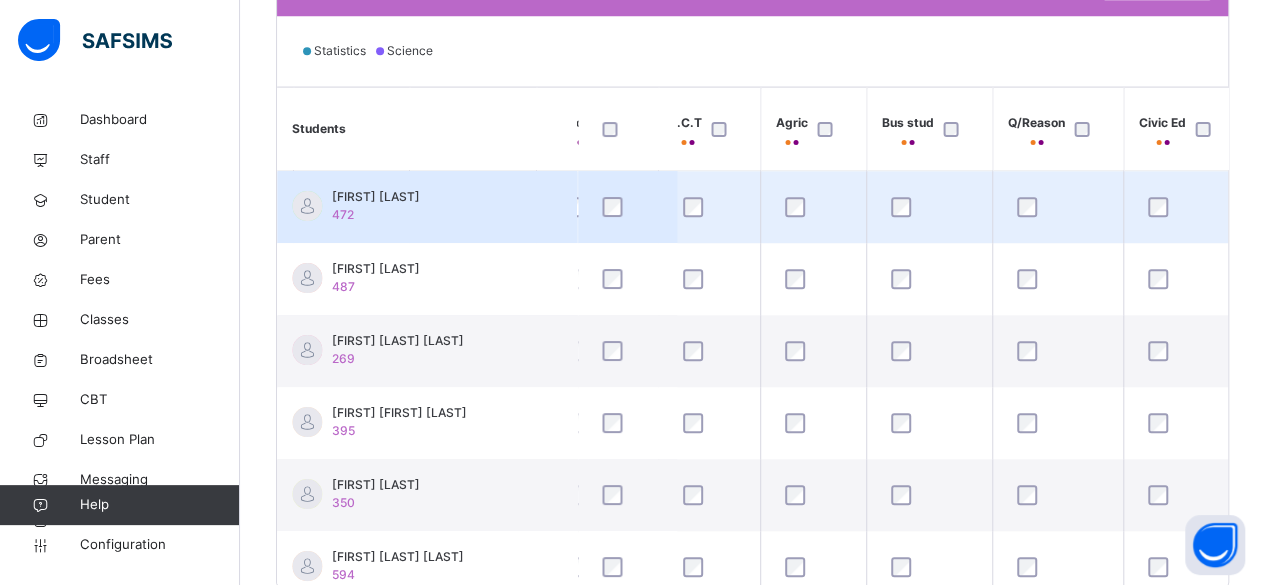 click at bounding box center [1058, 207] 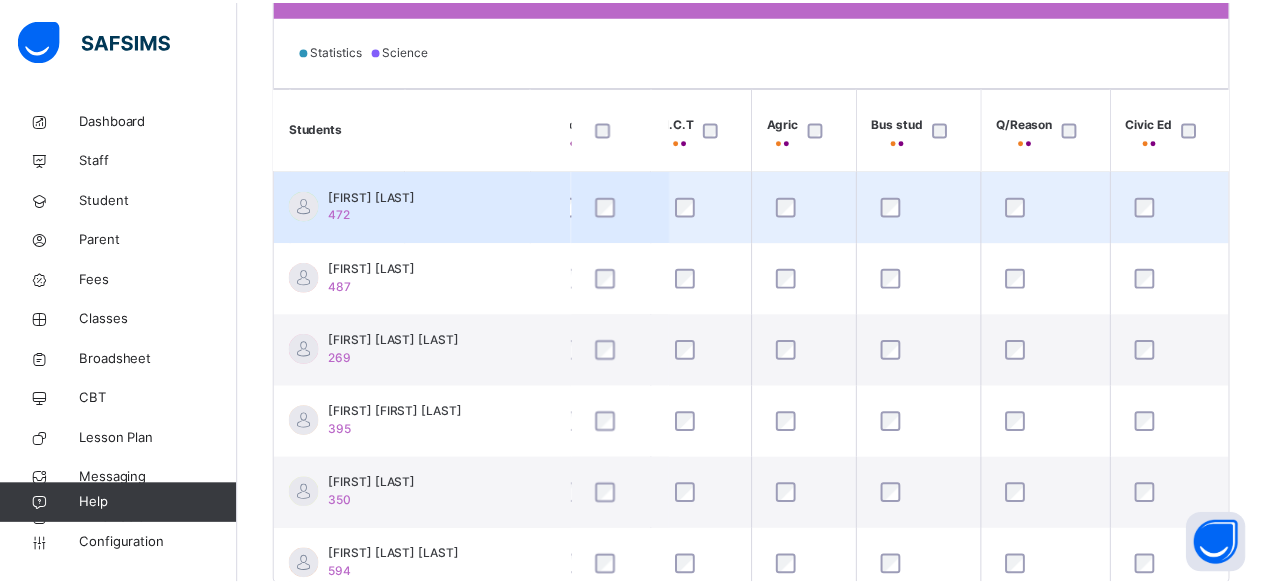 scroll, scrollTop: 0, scrollLeft: 0, axis: both 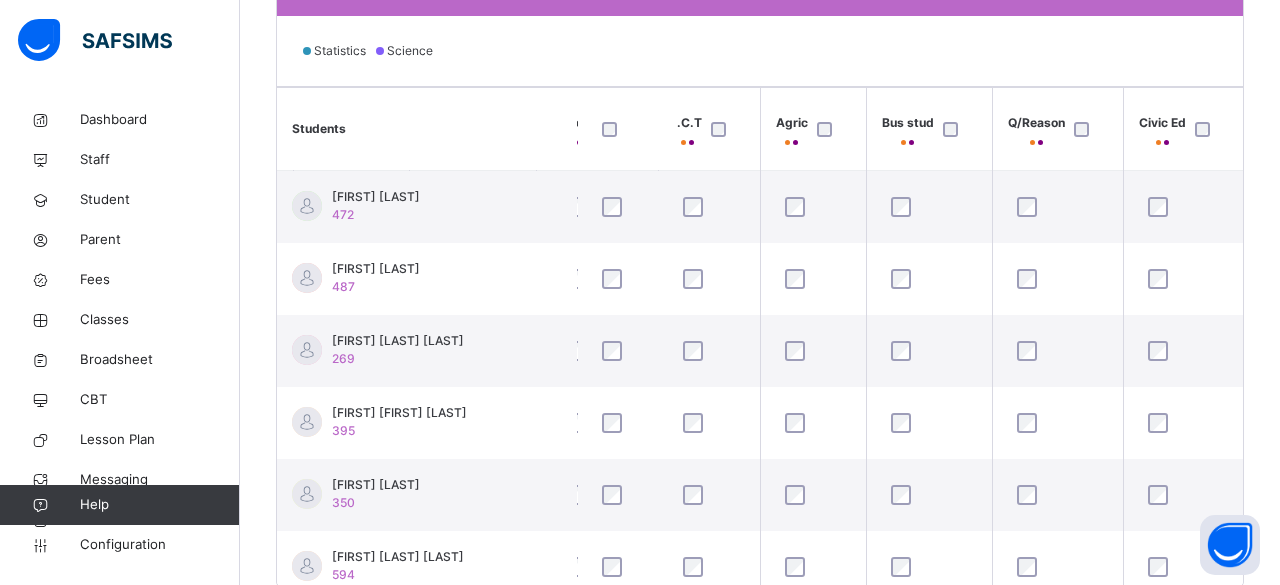 click on "×" at bounding box center (954, 658) 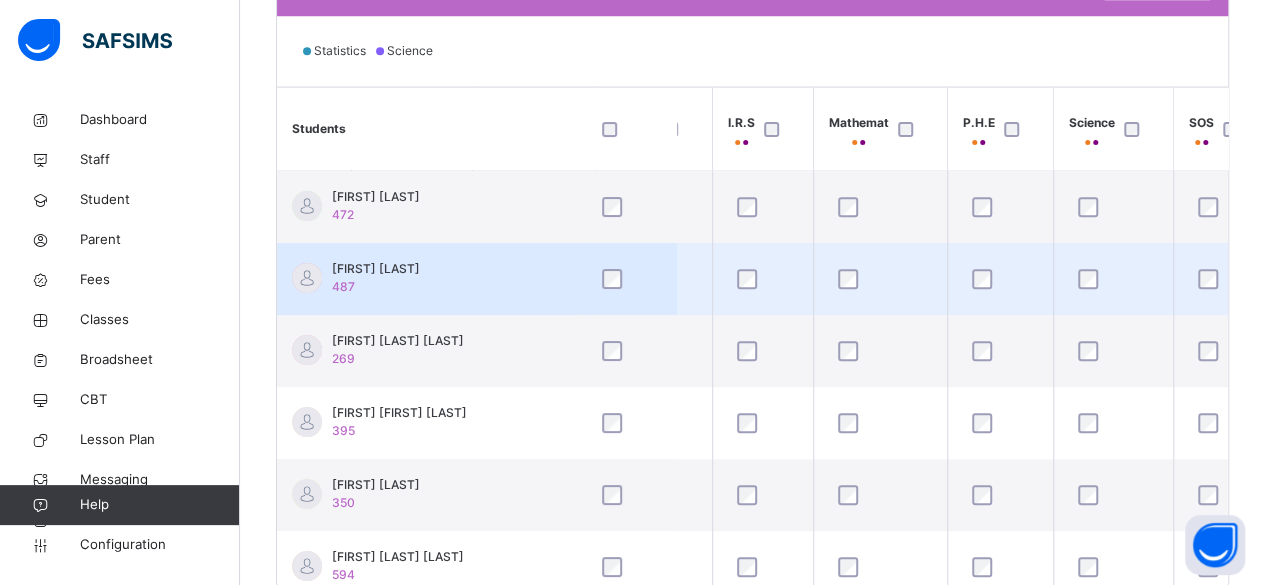 scroll, scrollTop: 0, scrollLeft: 0, axis: both 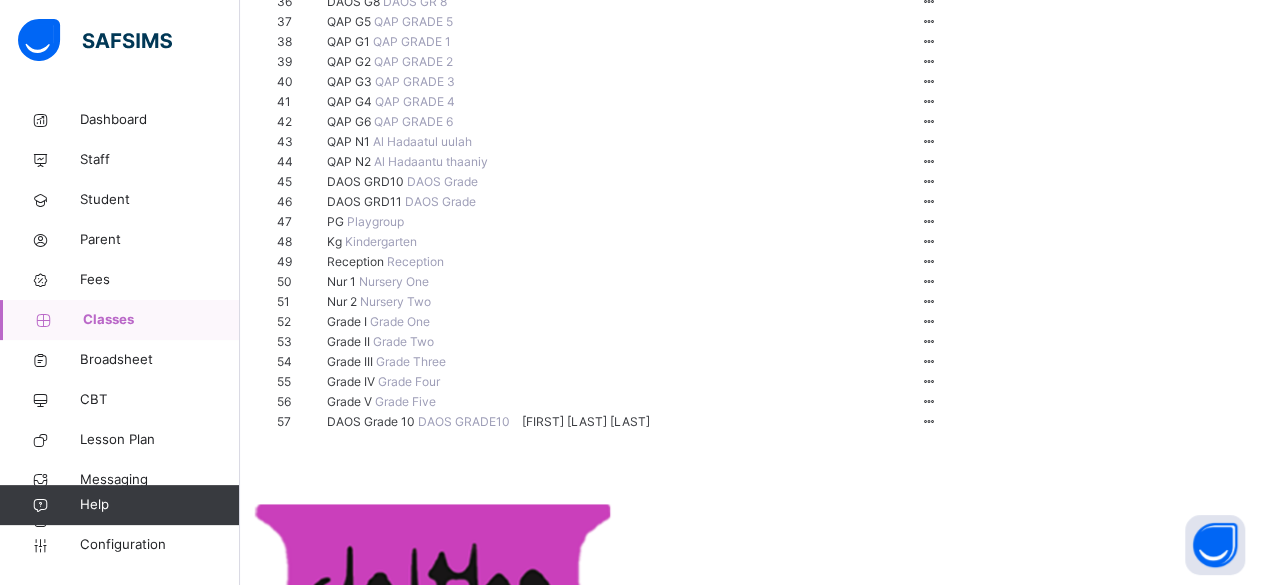 click on "View Class" at bounding box center (871, -340) 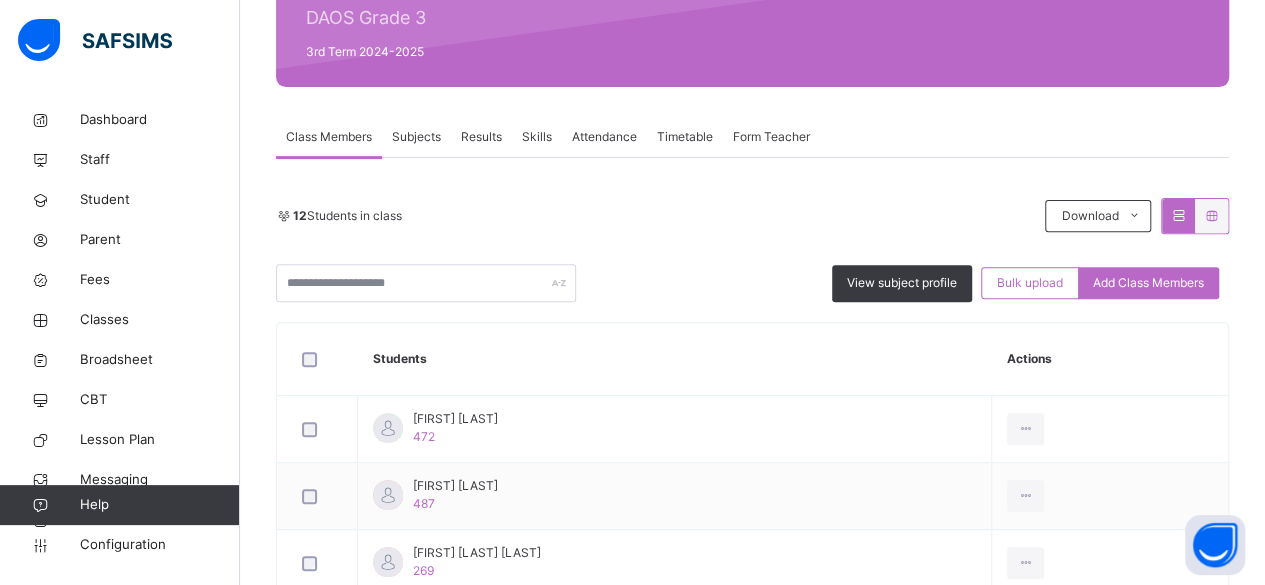 scroll, scrollTop: 296, scrollLeft: 0, axis: vertical 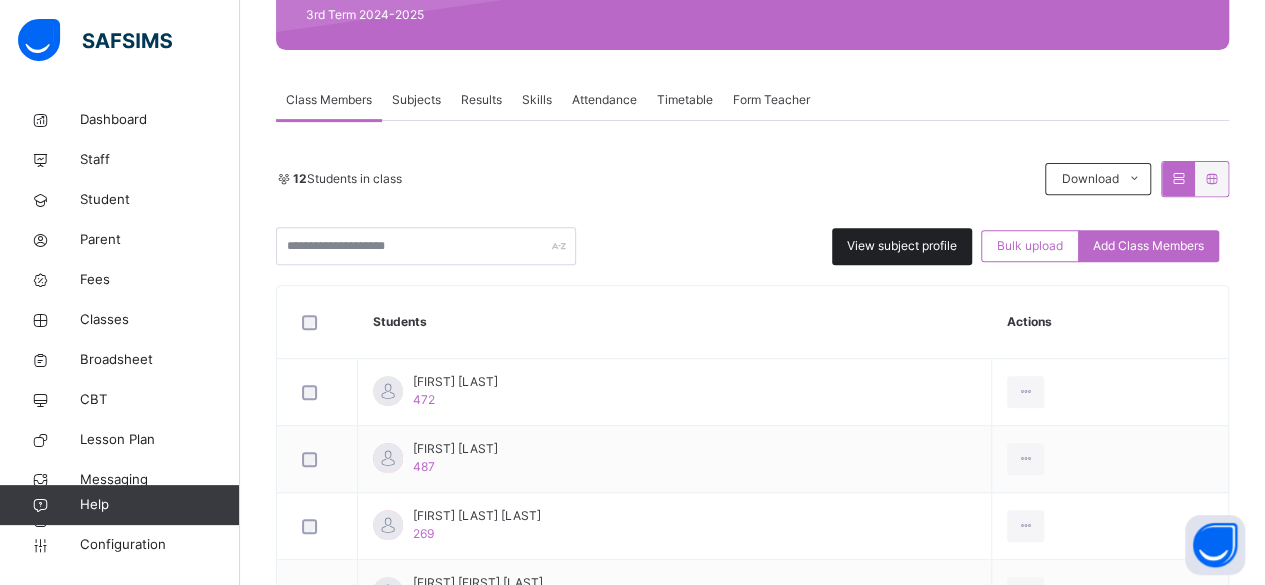 click on "View subject profile" at bounding box center [902, 246] 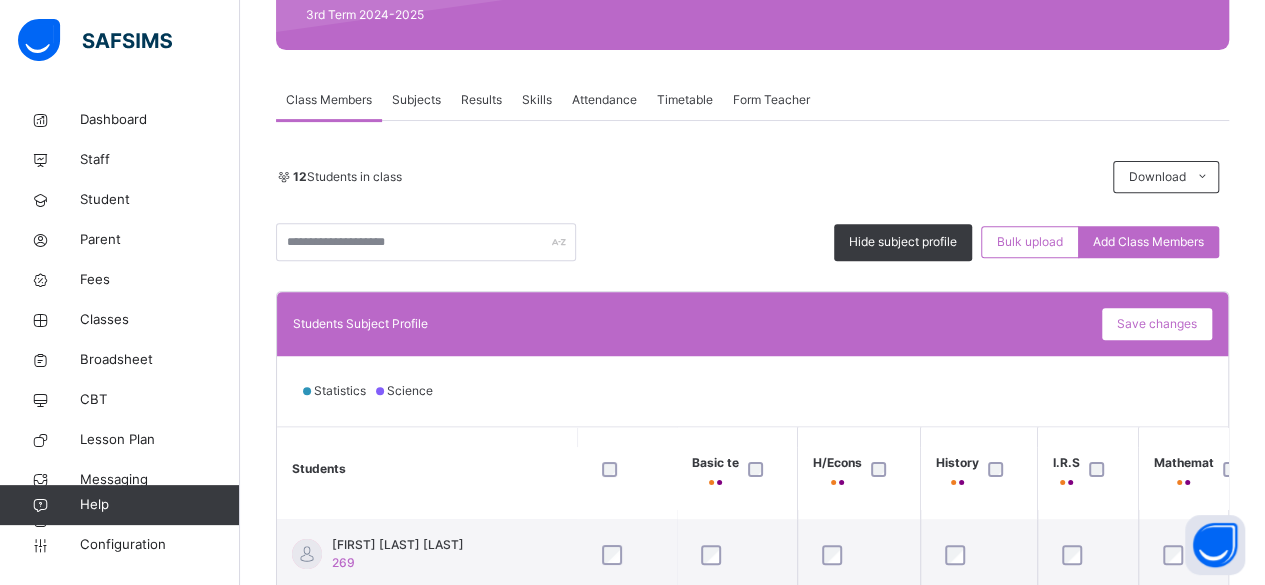 scroll, scrollTop: 150, scrollLeft: 0, axis: vertical 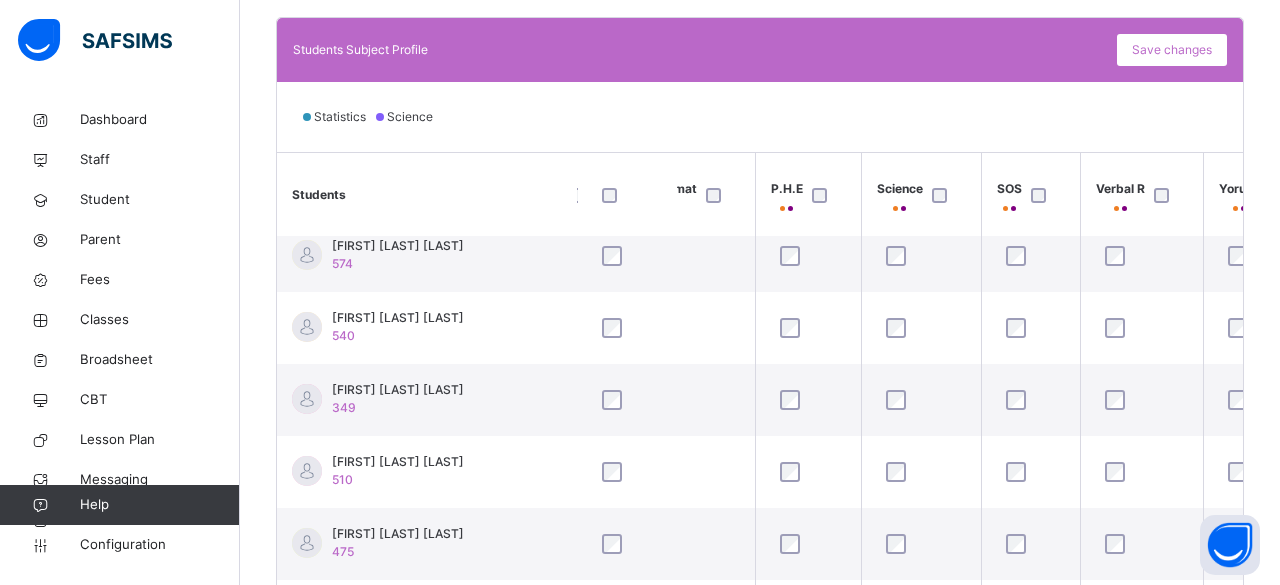 click on "Done" at bounding box center [949, 1421] 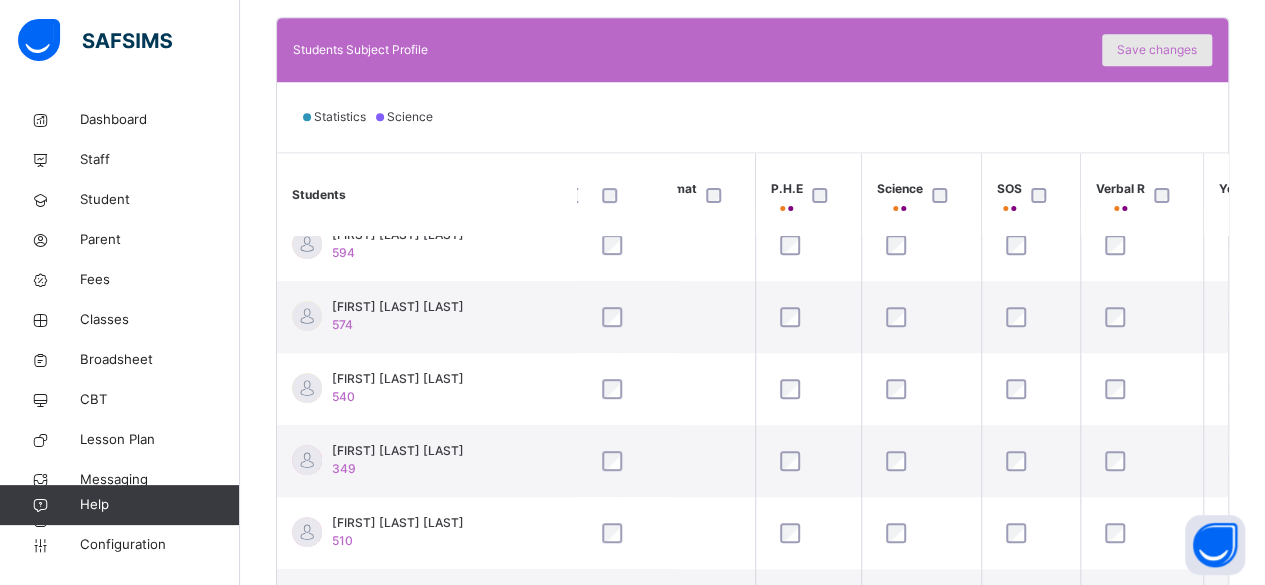 click on "Save changes" at bounding box center (1157, 50) 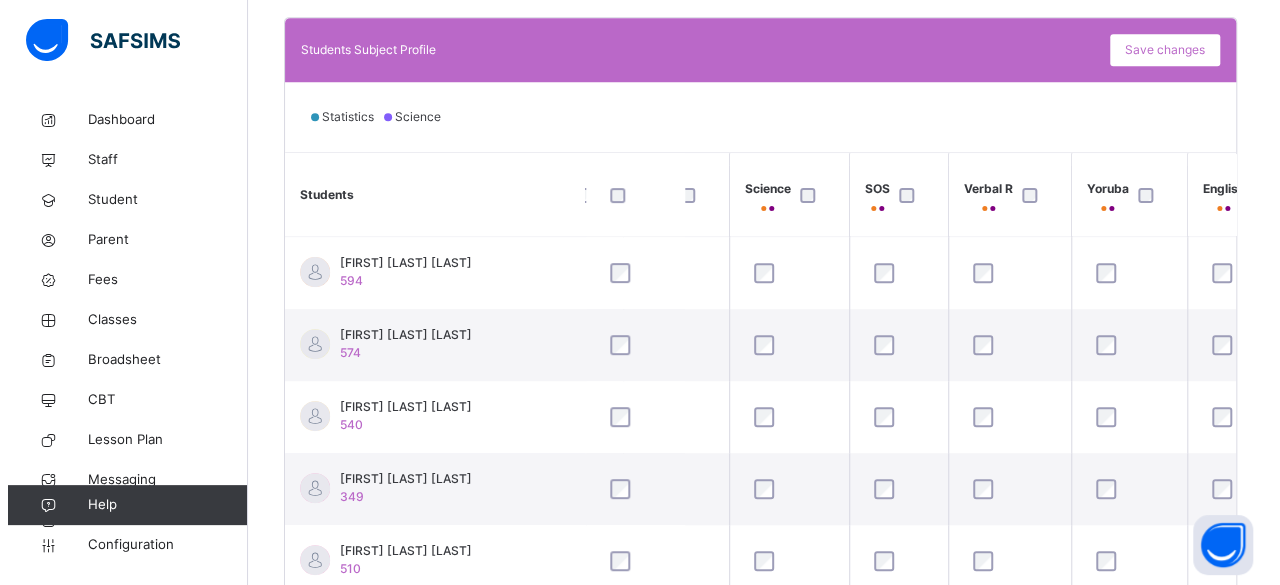 scroll, scrollTop: 358, scrollLeft: 659, axis: both 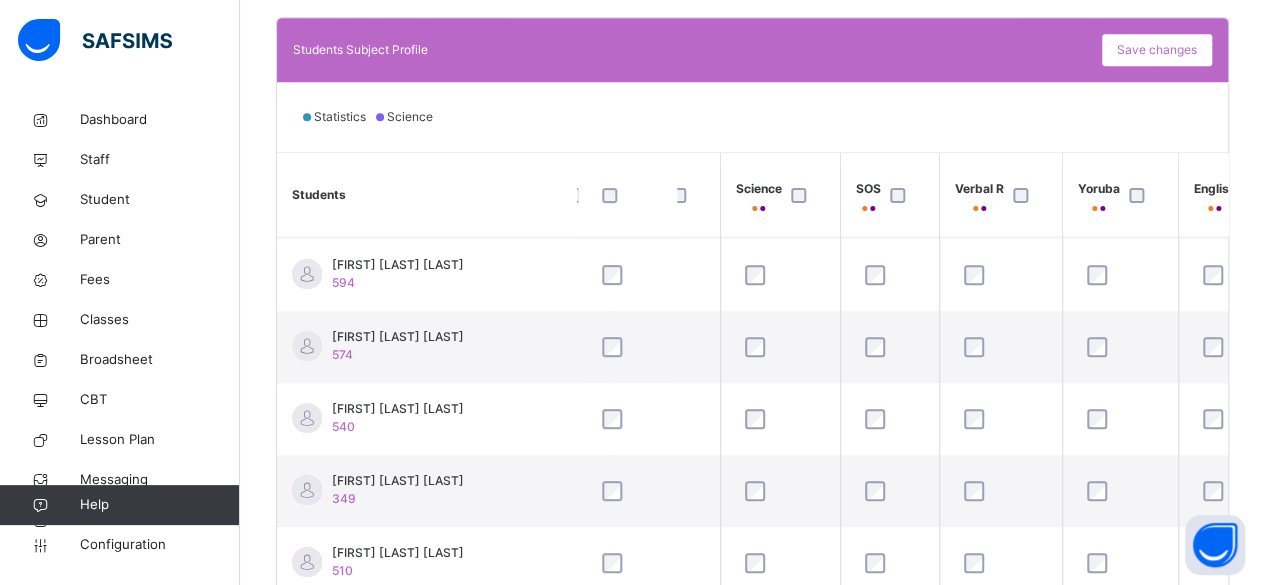 click at bounding box center (1141, 194) 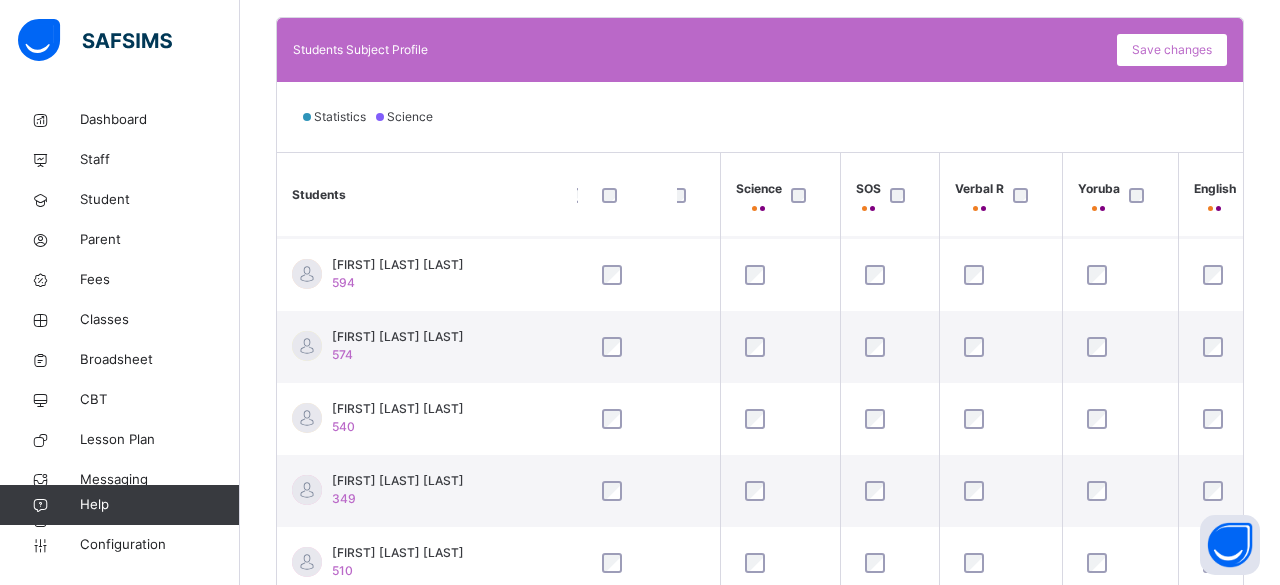 scroll, scrollTop: 360, scrollLeft: 0, axis: vertical 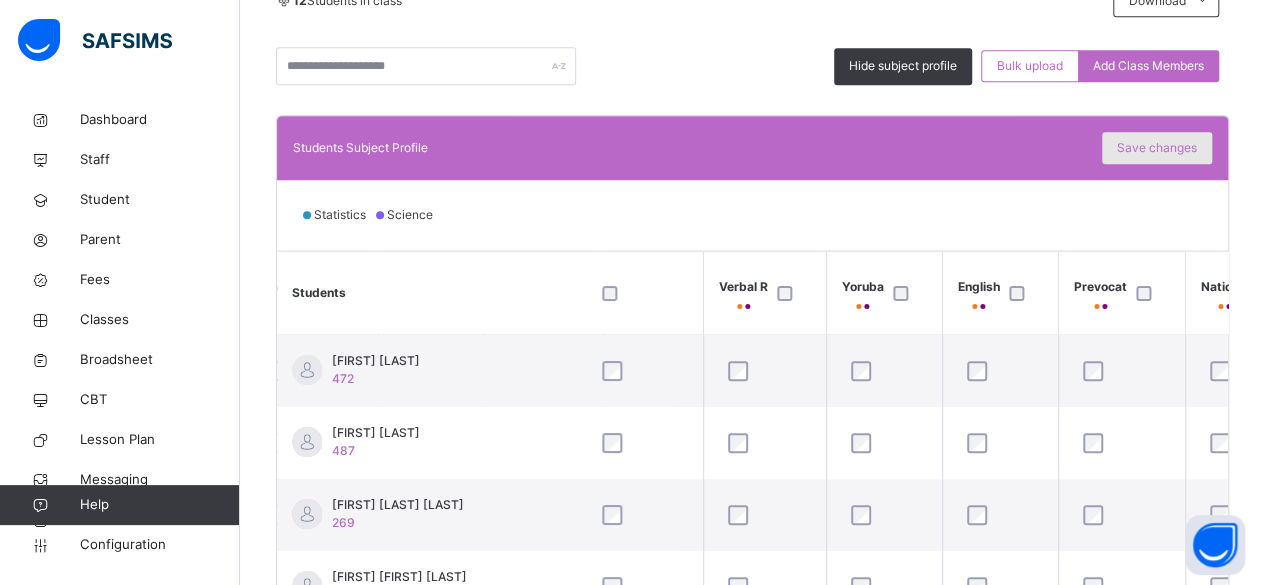 click on "Save changes" at bounding box center (1157, 148) 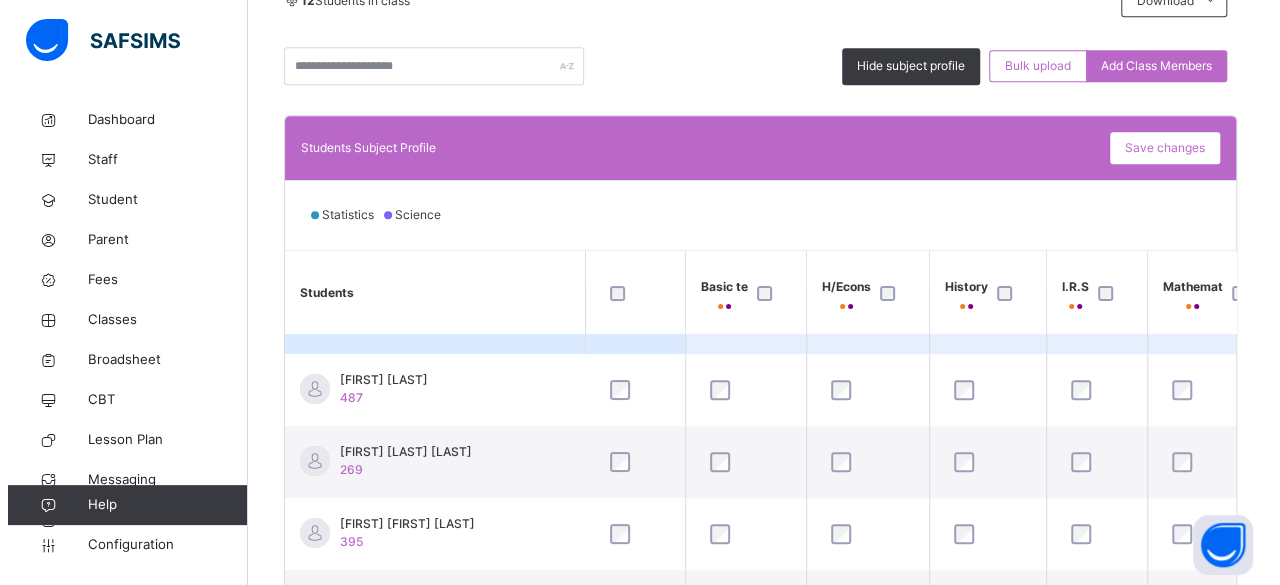 scroll, scrollTop: 54, scrollLeft: 0, axis: vertical 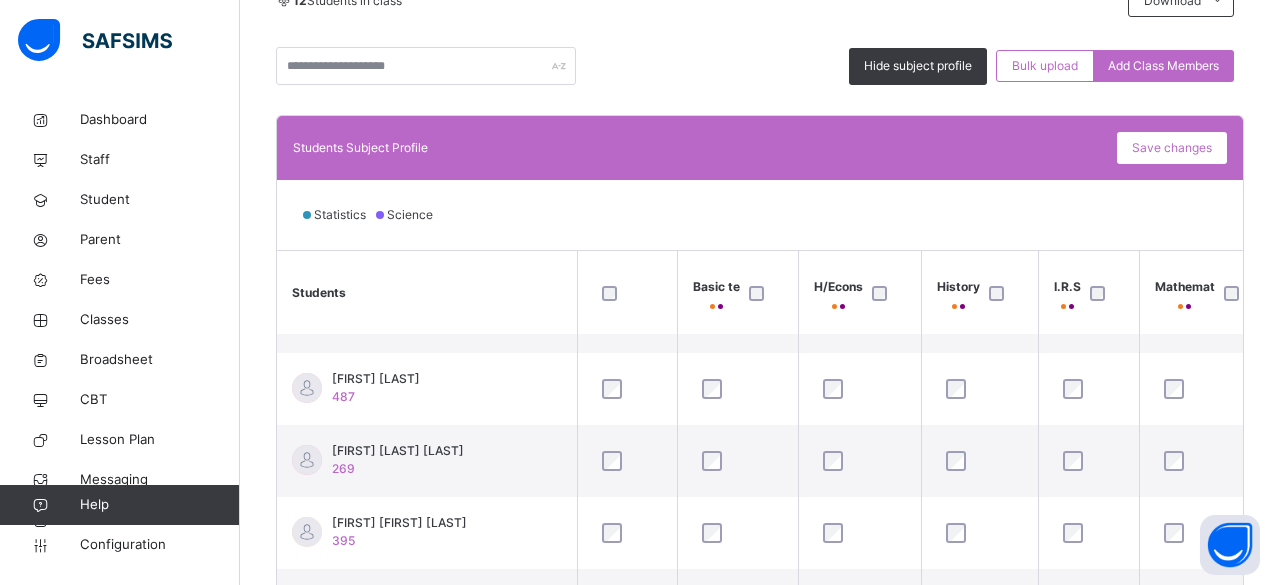 click on "Done" at bounding box center [949, 1501] 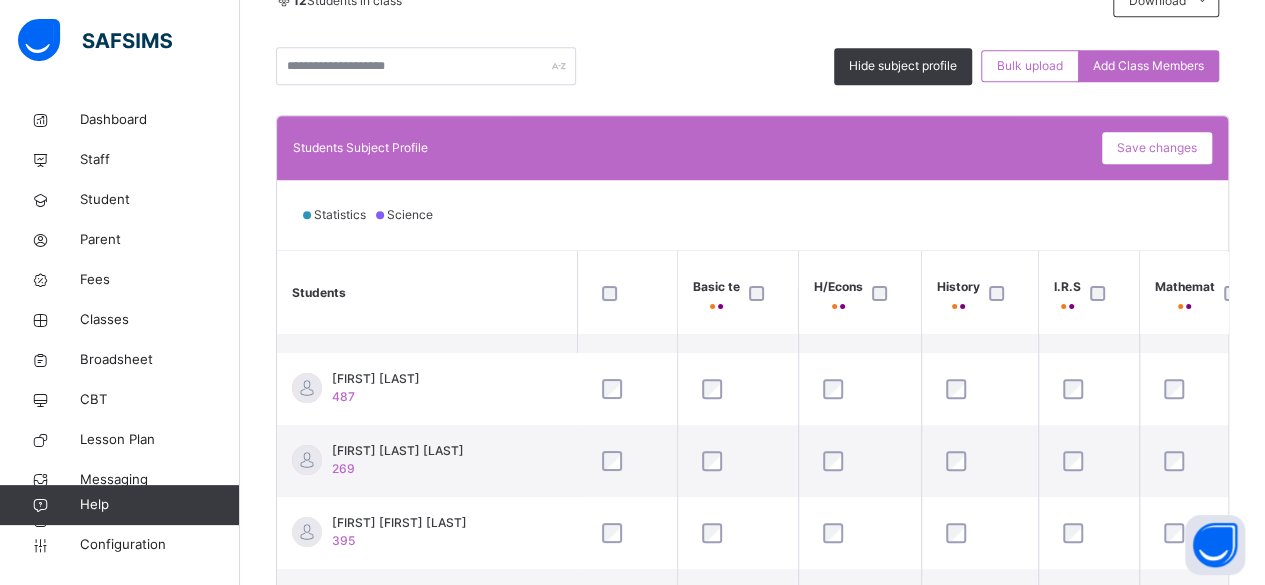 click at bounding box center (761, 292) 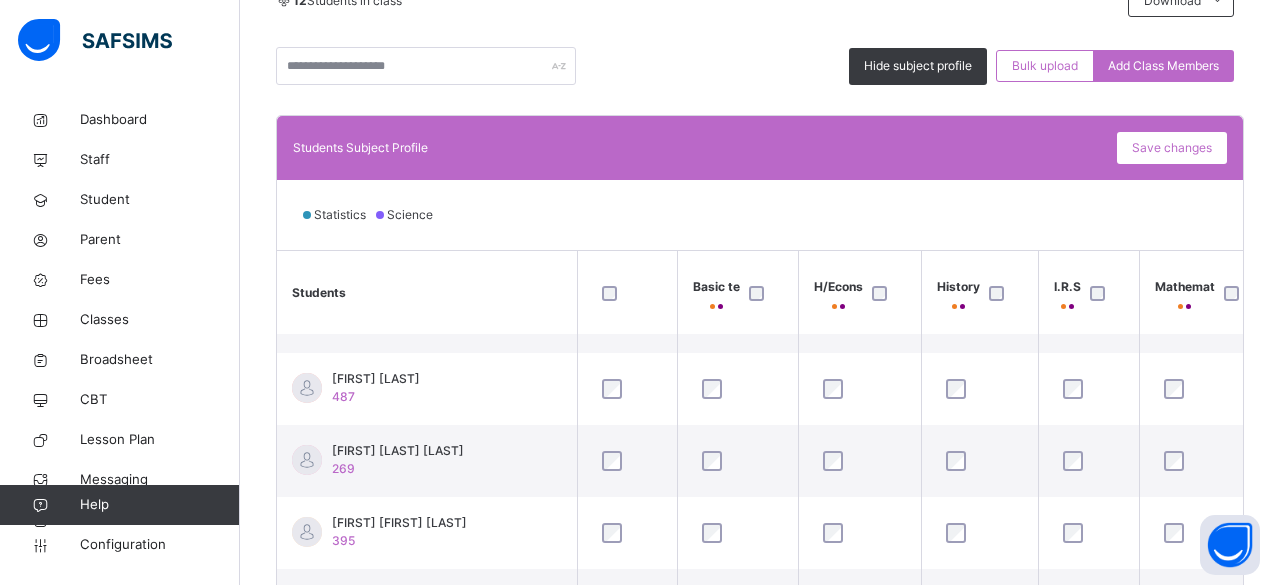 scroll, scrollTop: 280, scrollLeft: 0, axis: vertical 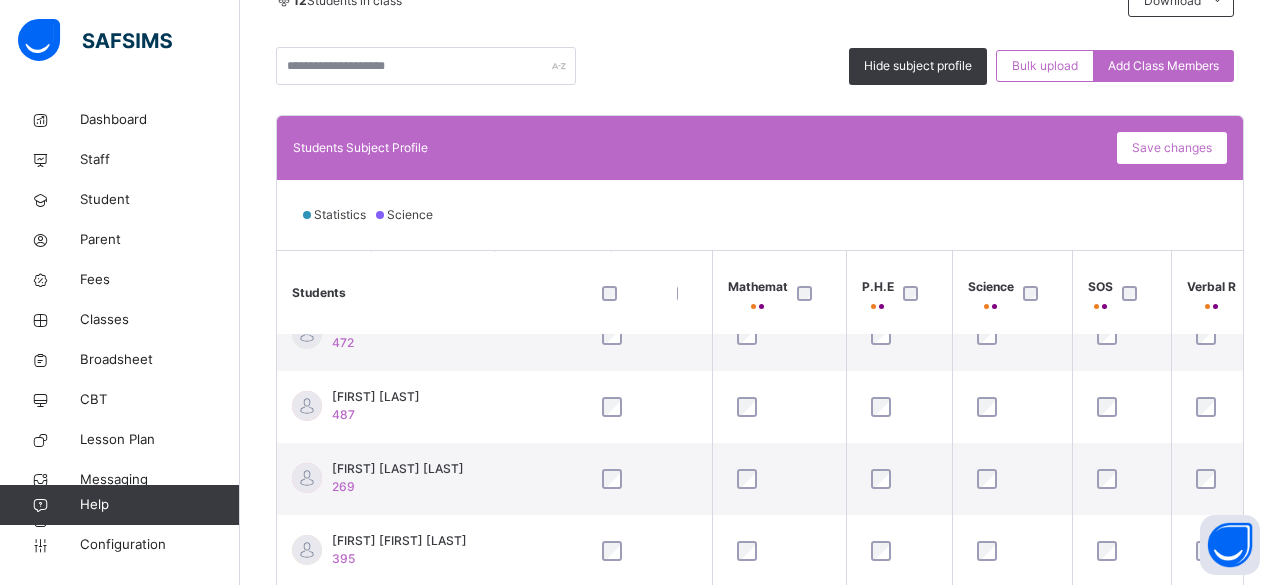 click at bounding box center (601, 1219) 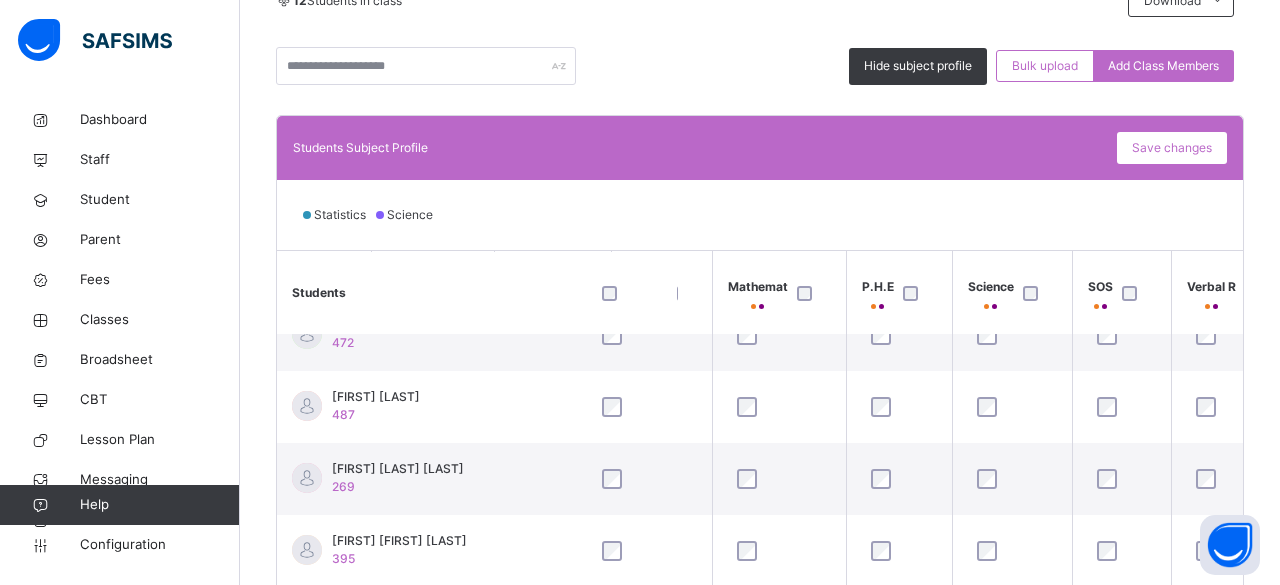 scroll, scrollTop: 36, scrollLeft: 427, axis: both 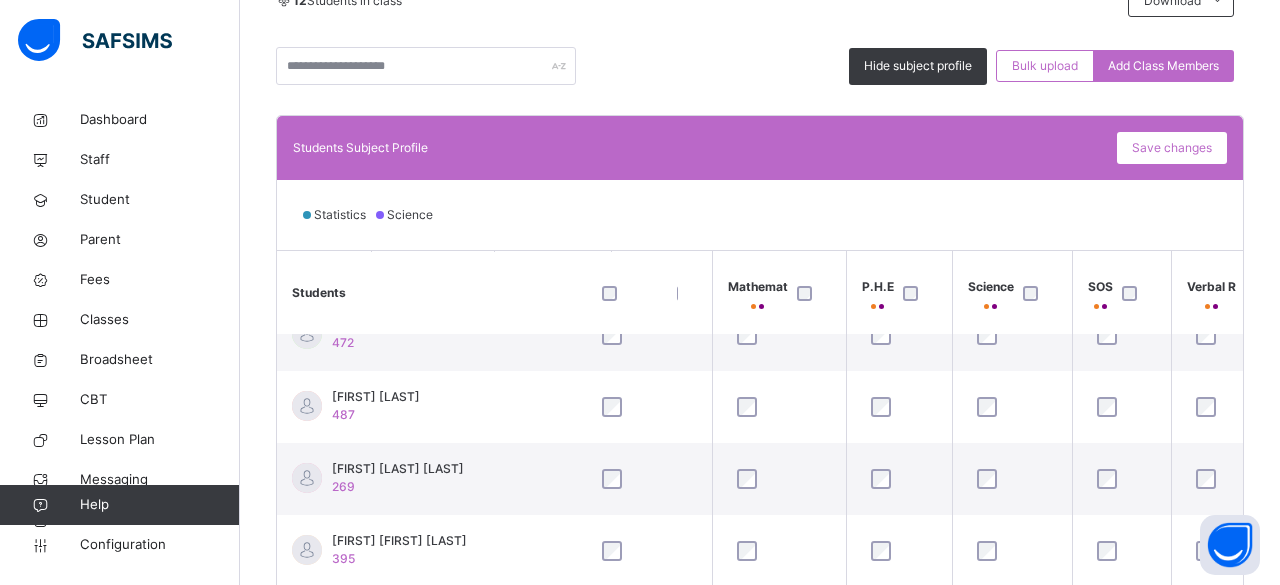 click at bounding box center [601, 1333] 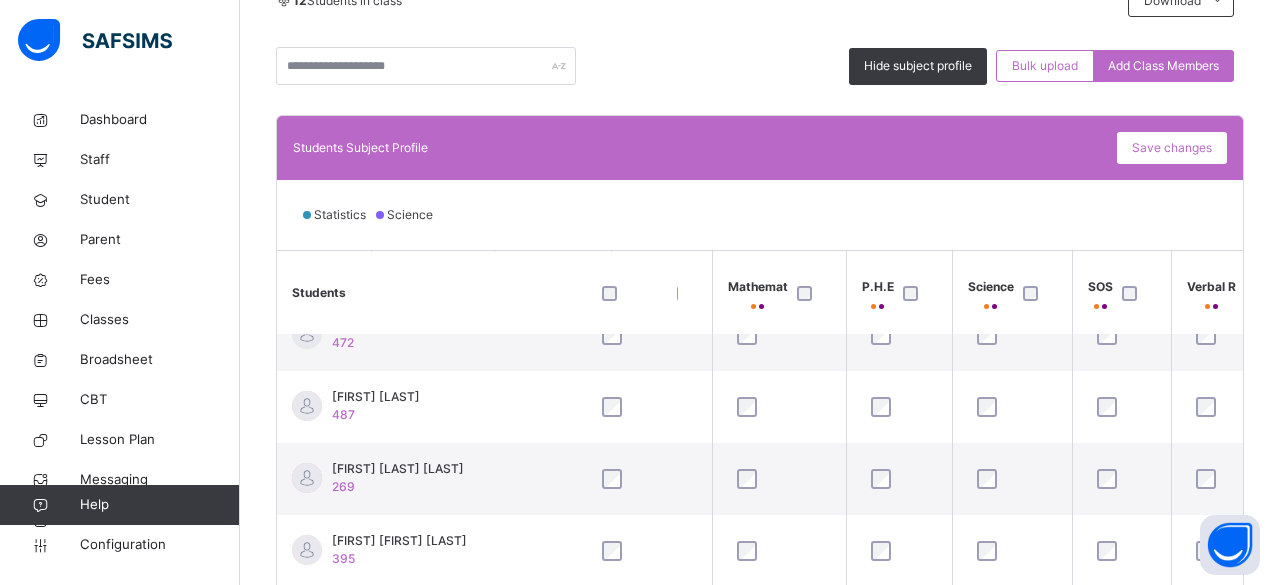 scroll, scrollTop: 36, scrollLeft: 427, axis: both 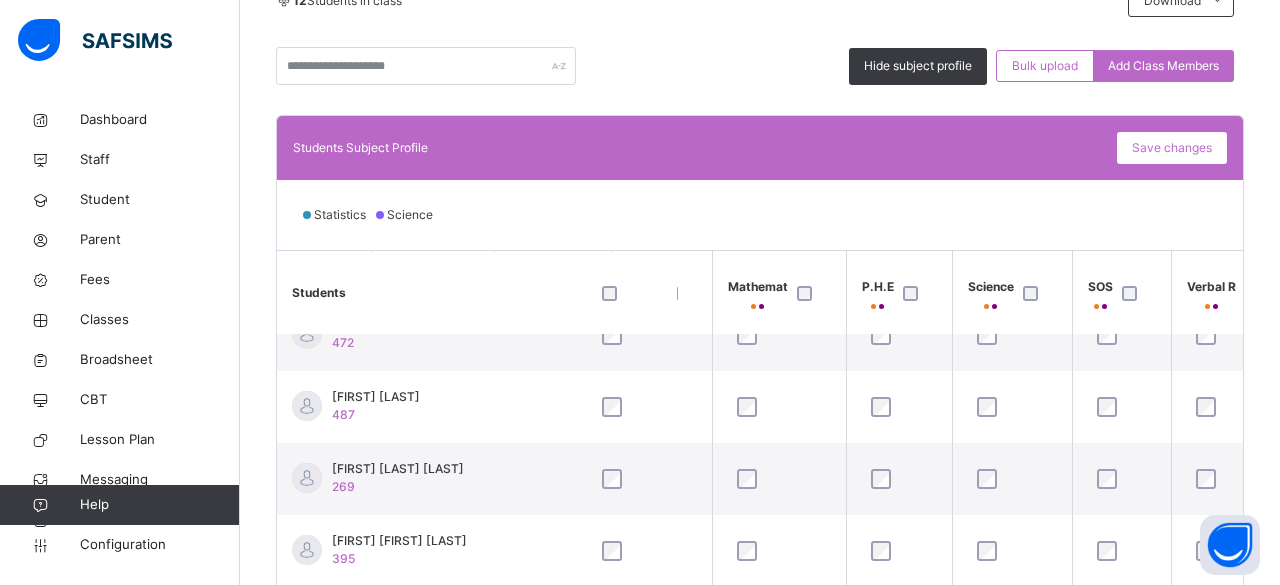 click on "Done" at bounding box center (949, 1519) 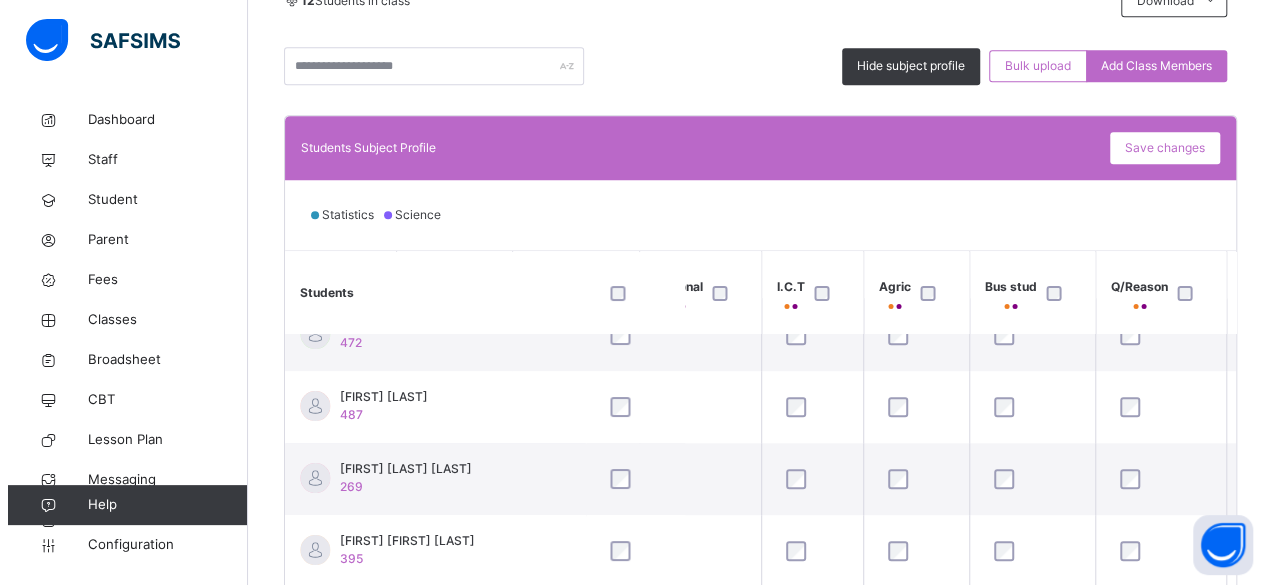 scroll, scrollTop: 36, scrollLeft: 1464, axis: both 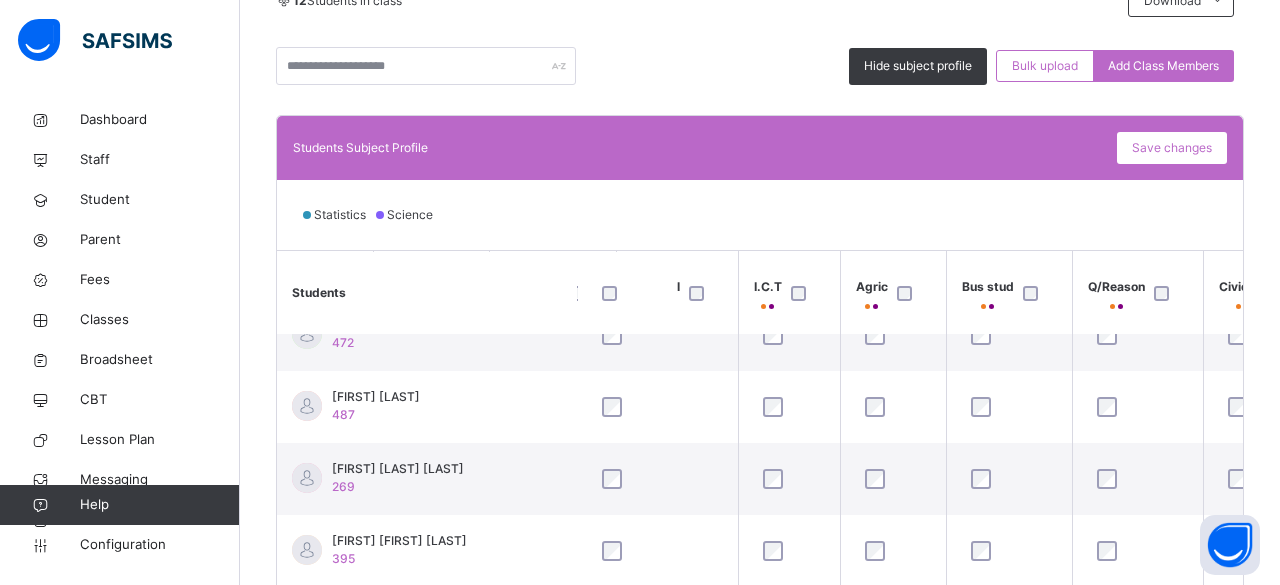 click on "Done" at bounding box center [949, 1527] 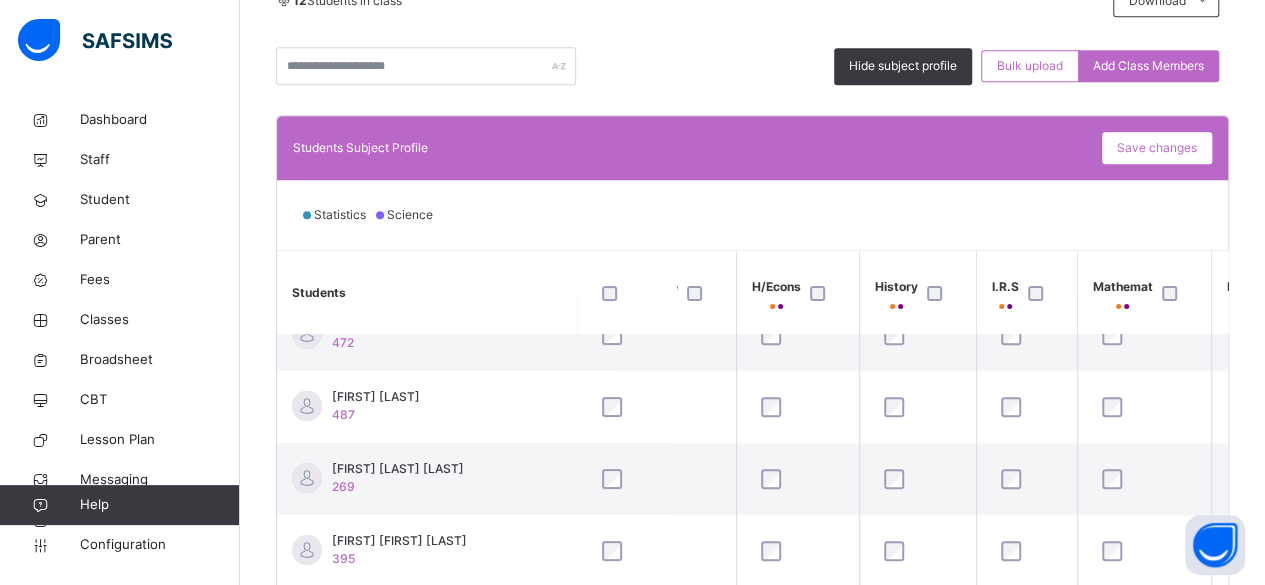 scroll, scrollTop: 36, scrollLeft: 0, axis: vertical 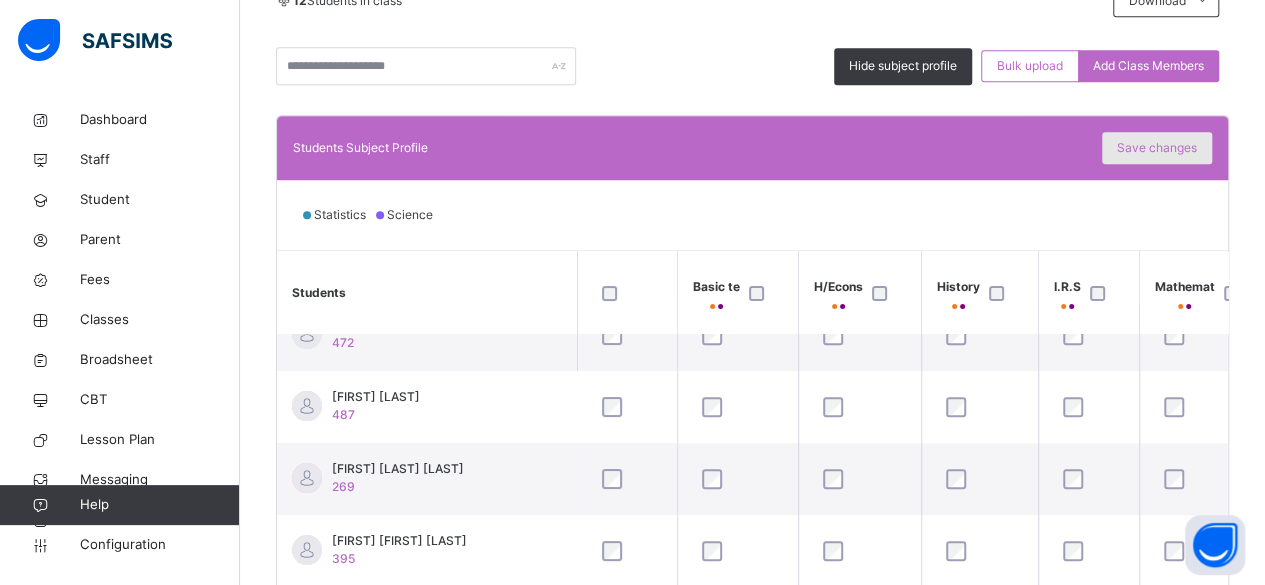 click on "Save changes" at bounding box center [1157, 148] 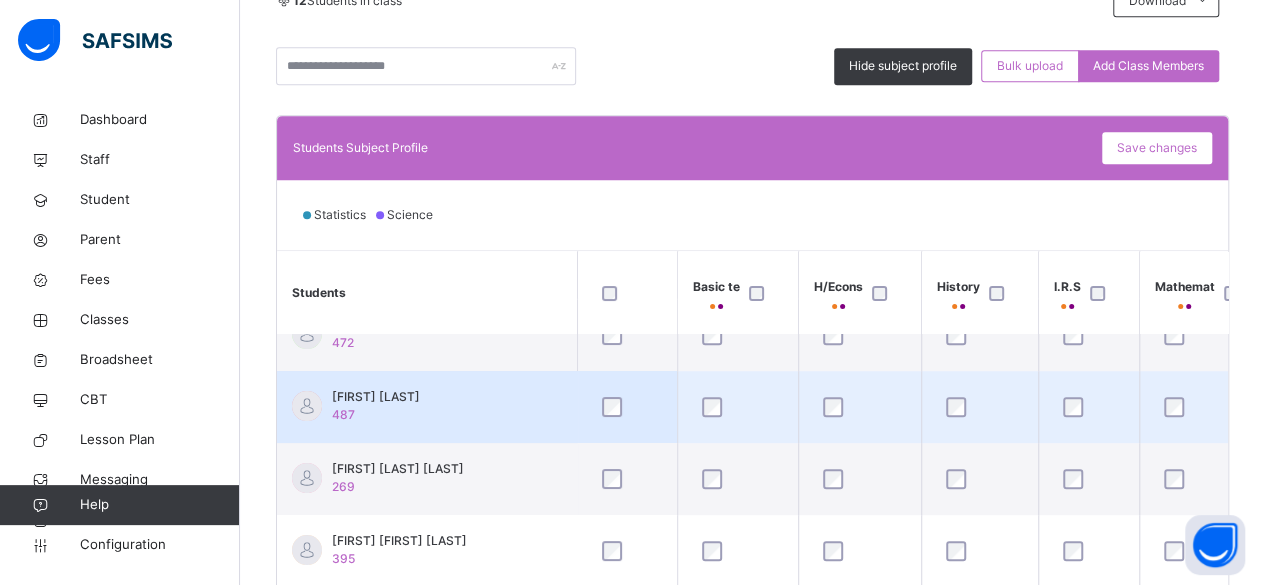 scroll, scrollTop: 0, scrollLeft: 0, axis: both 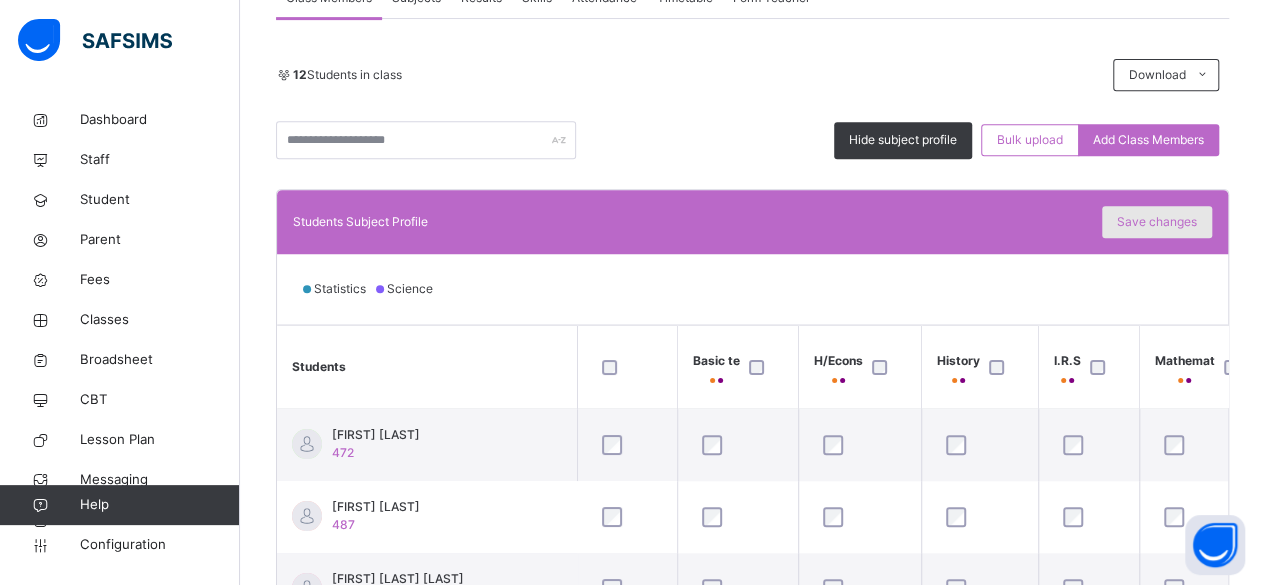 click on "Save changes" at bounding box center (1157, 222) 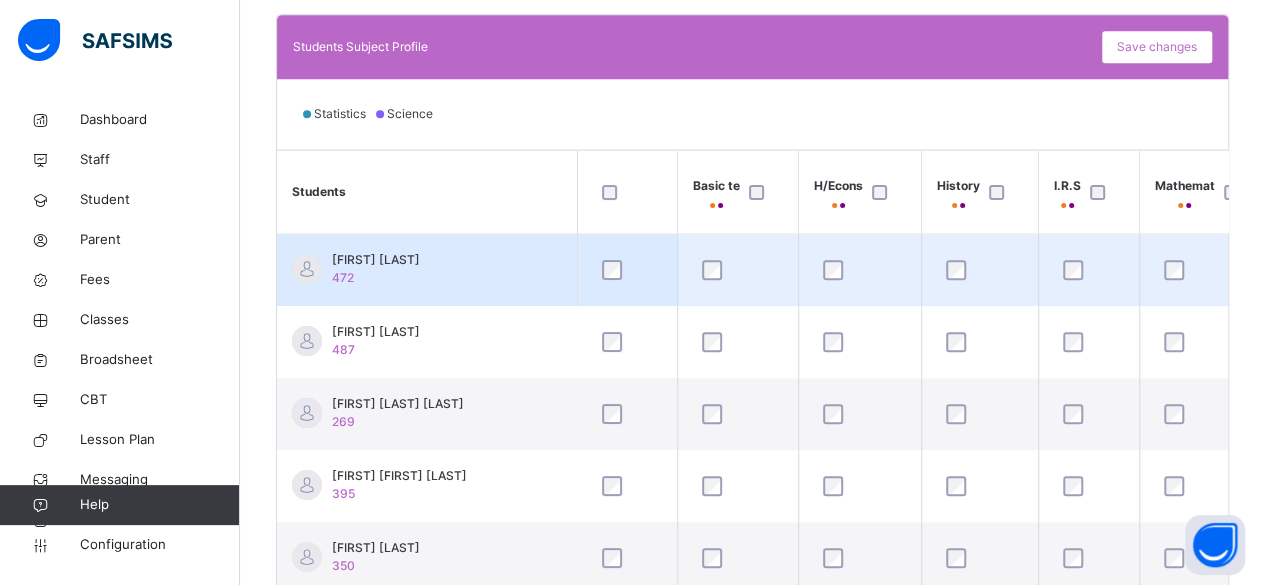 scroll, scrollTop: 590, scrollLeft: 0, axis: vertical 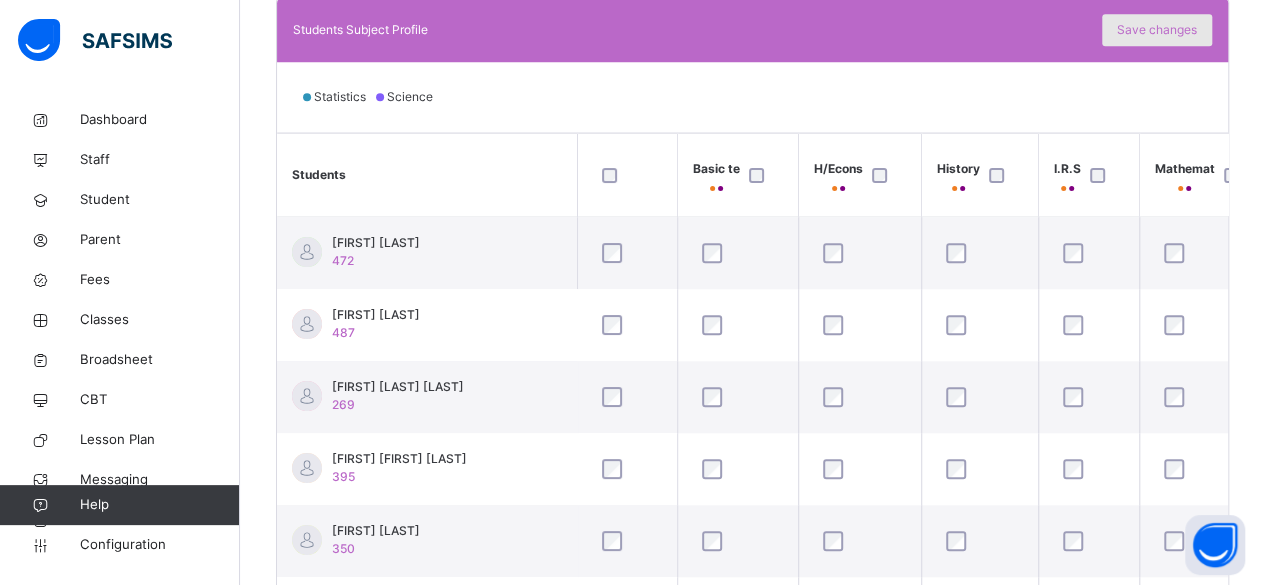 click on "Save changes" at bounding box center (1157, 30) 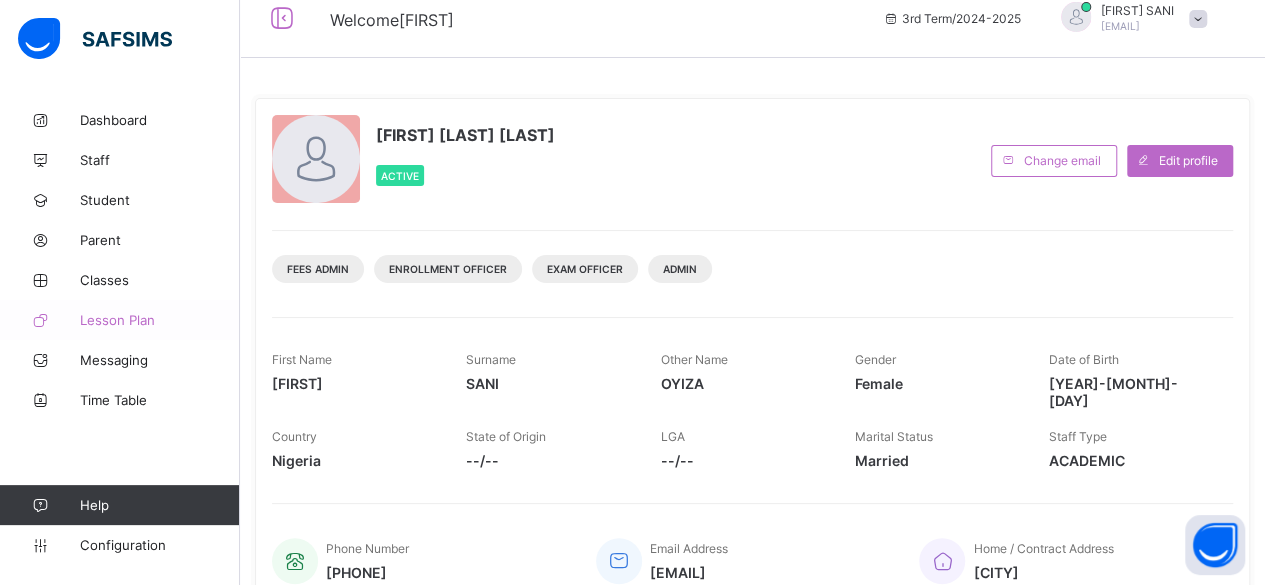 scroll, scrollTop: 0, scrollLeft: 0, axis: both 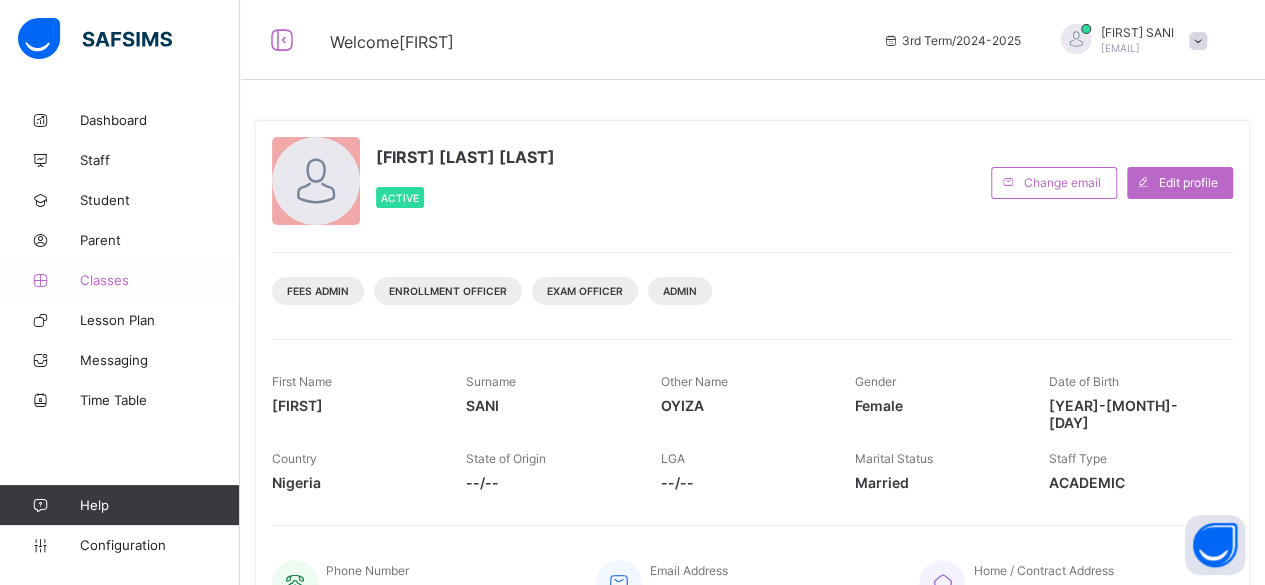 click on "Classes" at bounding box center (120, 280) 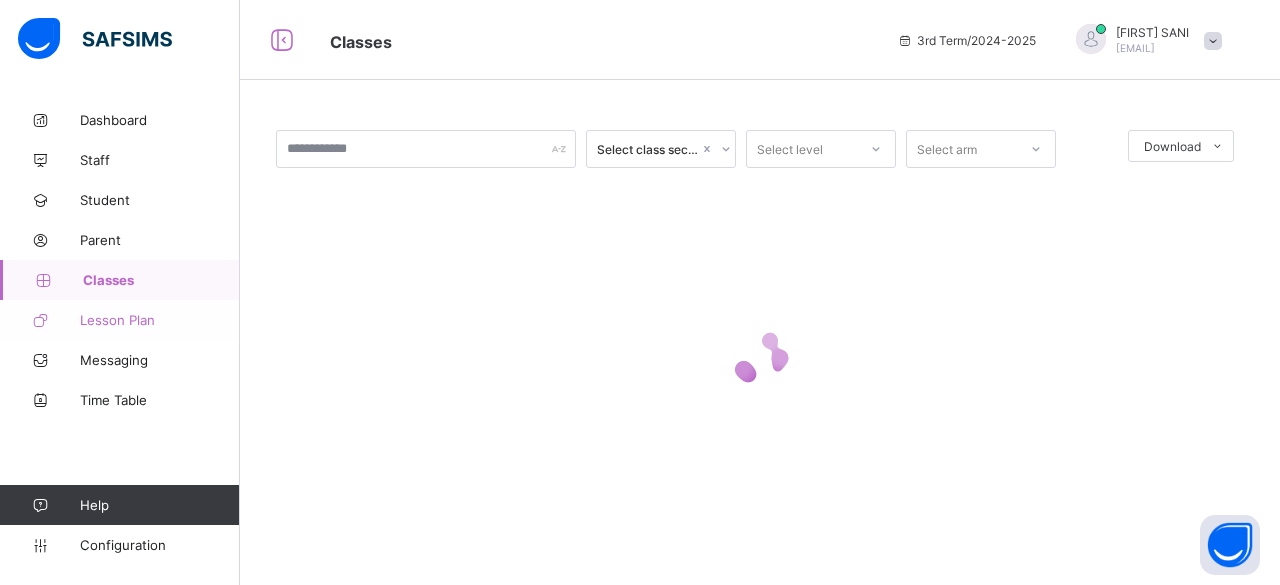 click on "Lesson Plan" at bounding box center [160, 320] 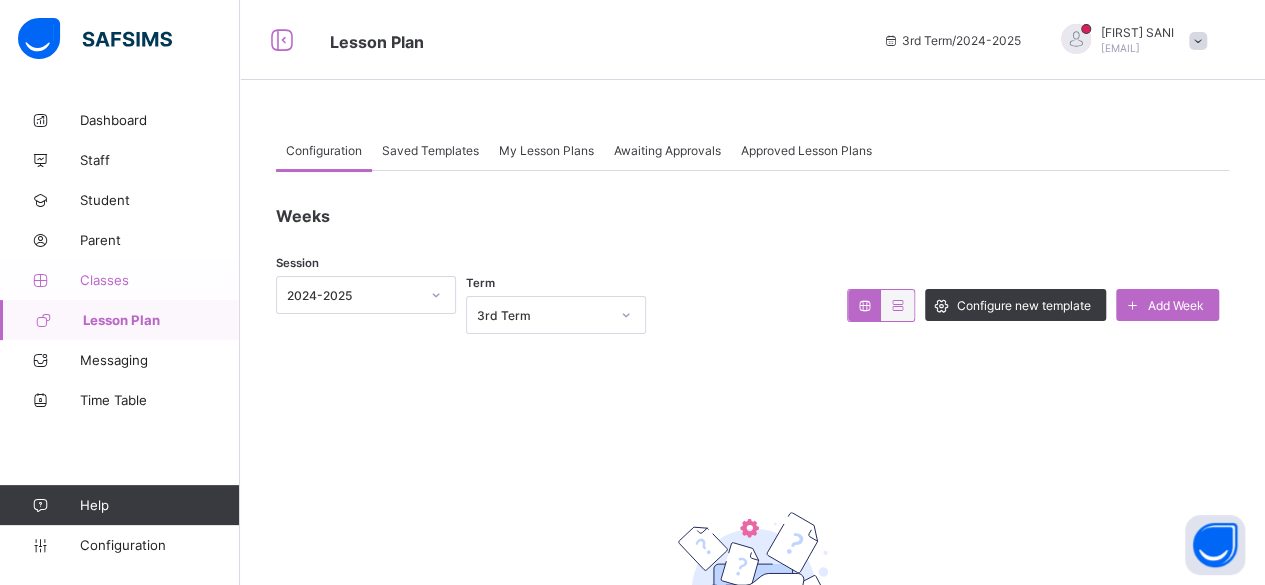 click on "Classes" at bounding box center [160, 280] 